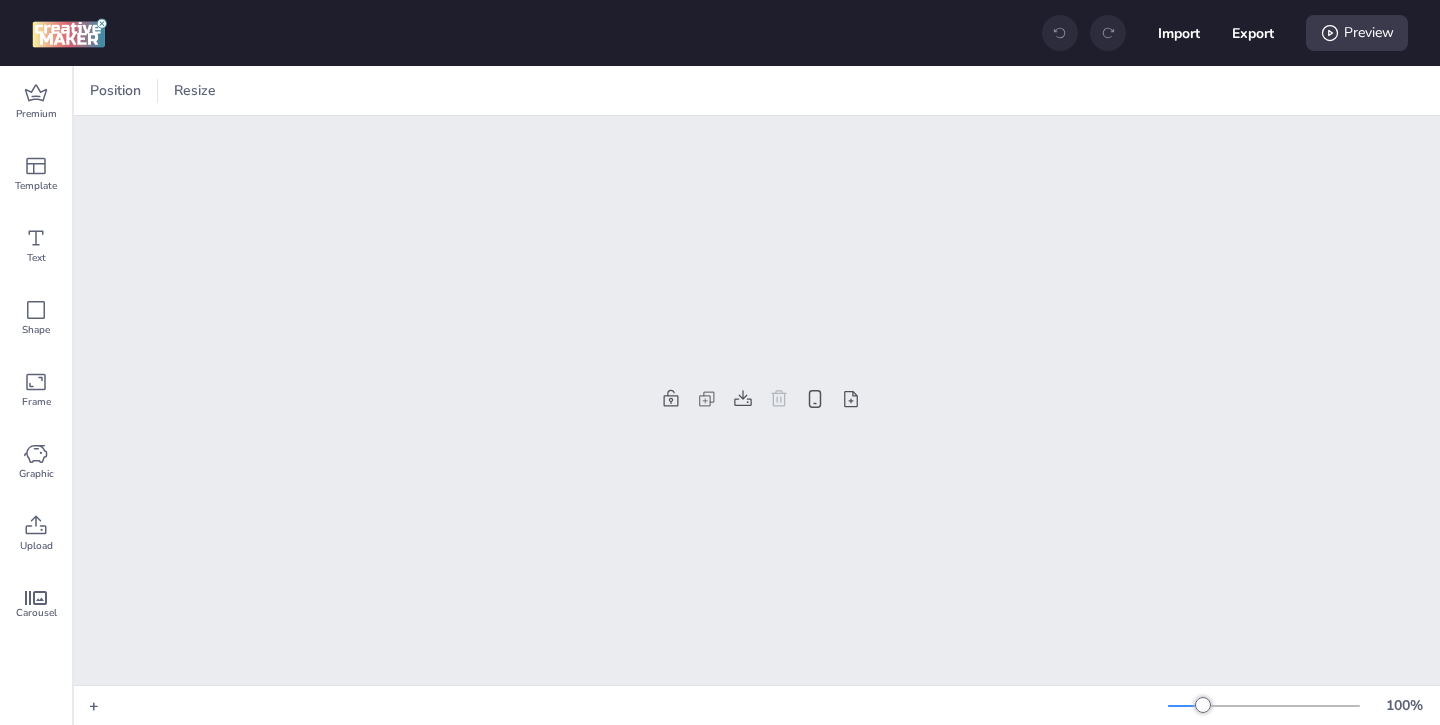 scroll, scrollTop: 0, scrollLeft: 0, axis: both 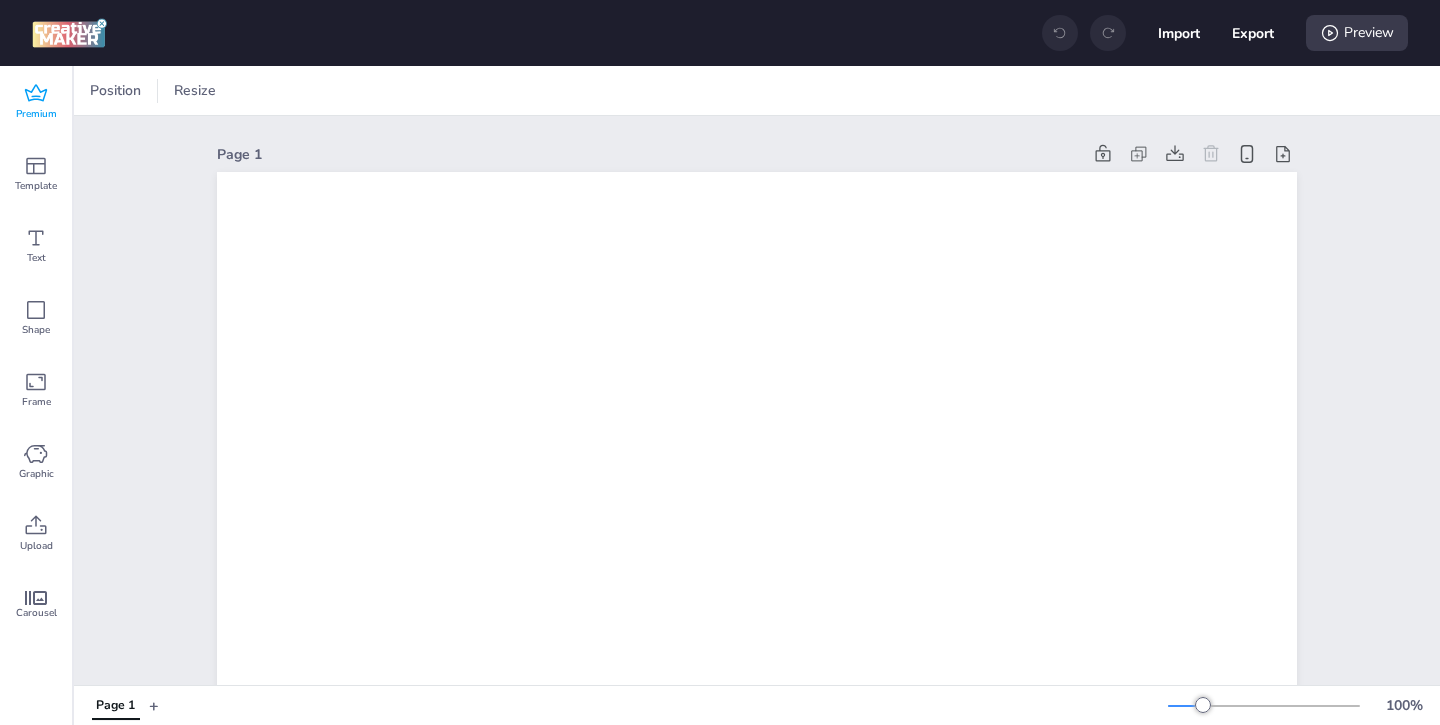 click 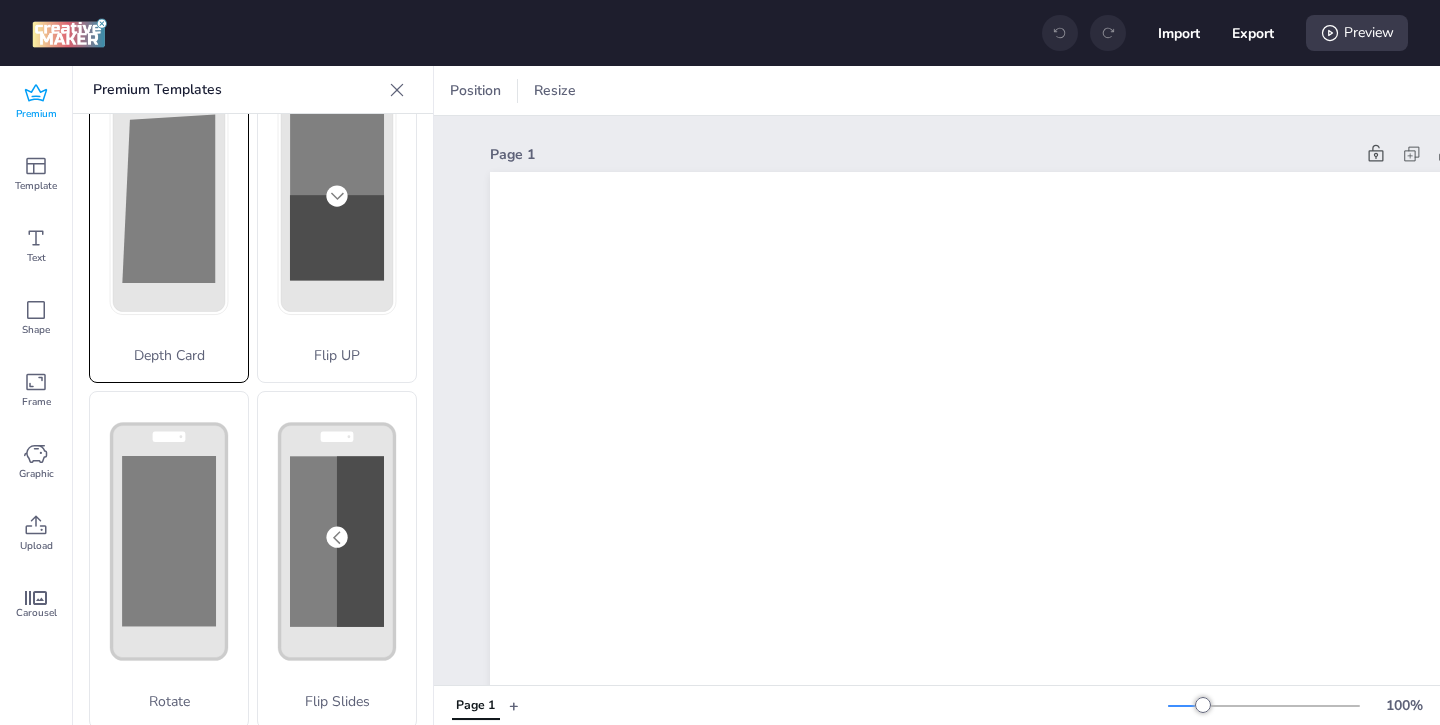 scroll, scrollTop: 167, scrollLeft: 0, axis: vertical 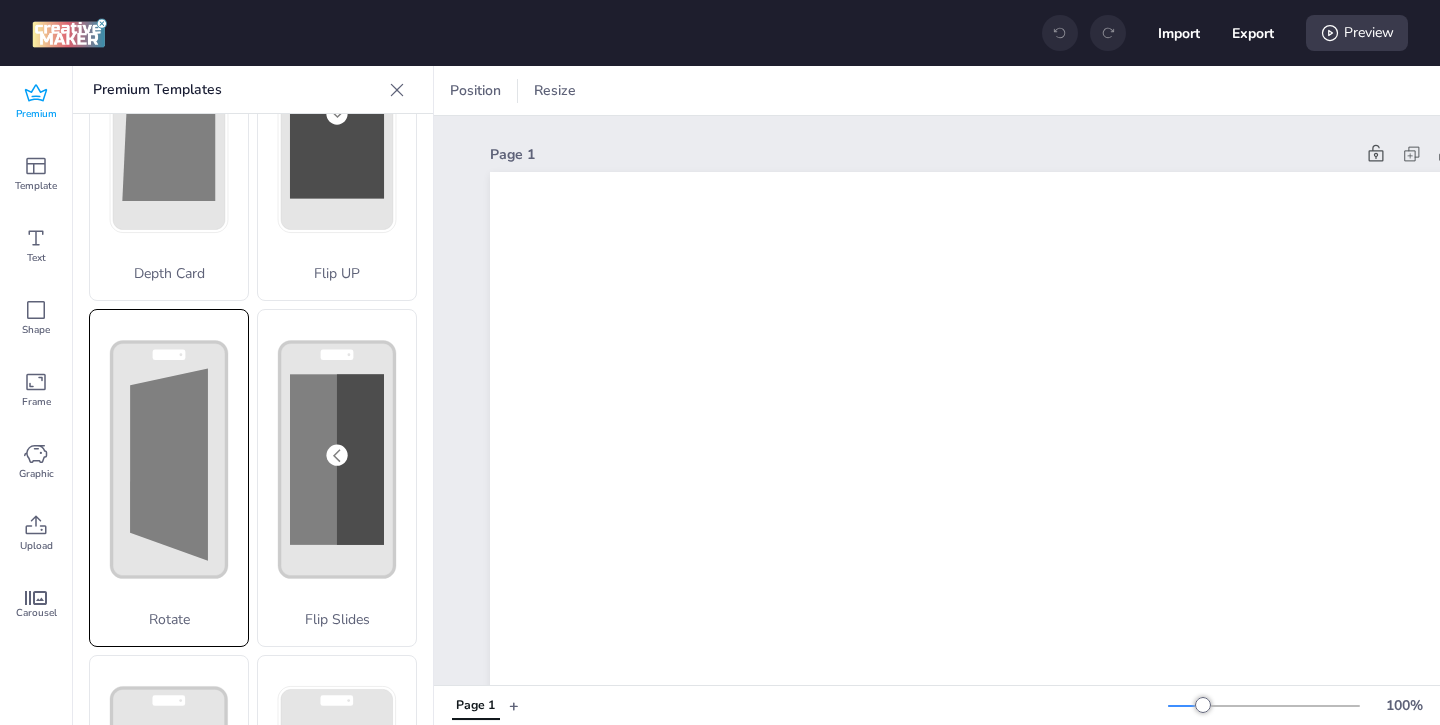 click on "Rotate" at bounding box center [169, 478] 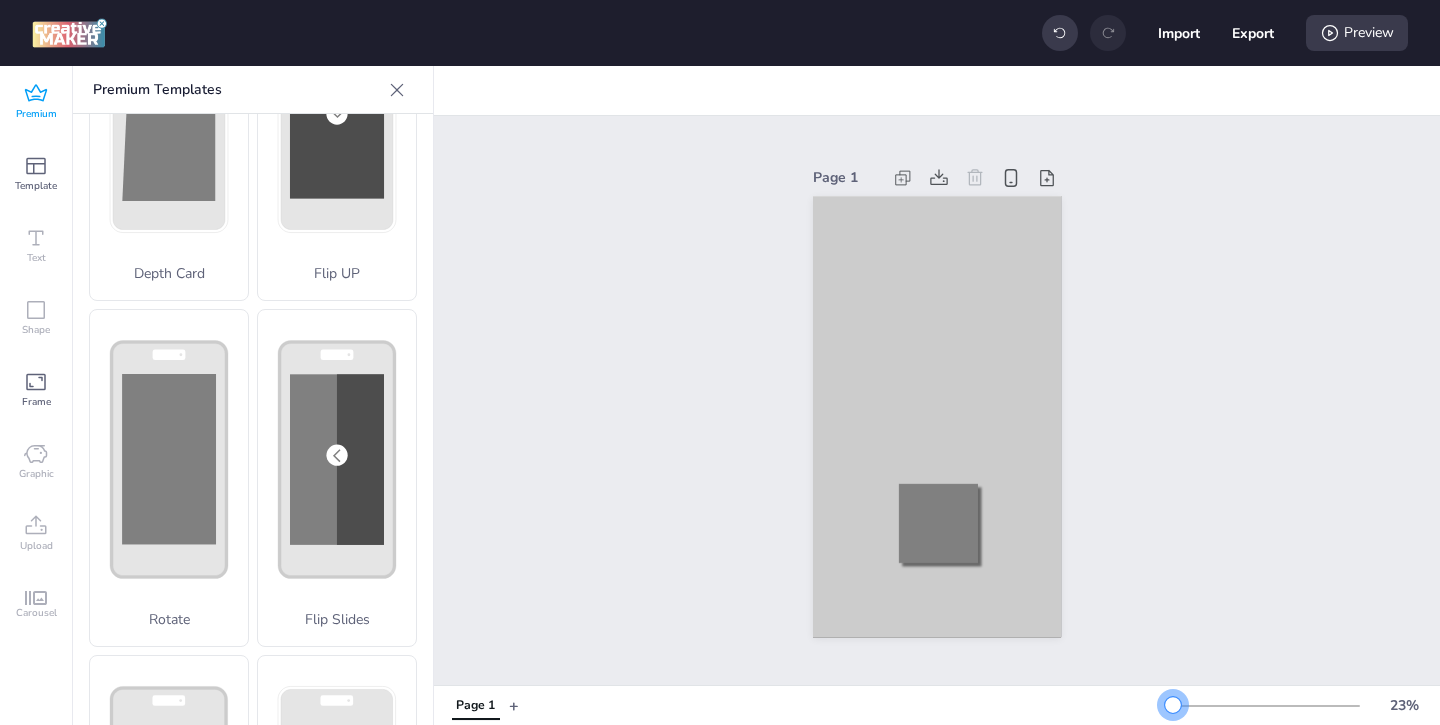 drag, startPoint x: 1199, startPoint y: 700, endPoint x: 1174, endPoint y: 701, distance: 25.019993 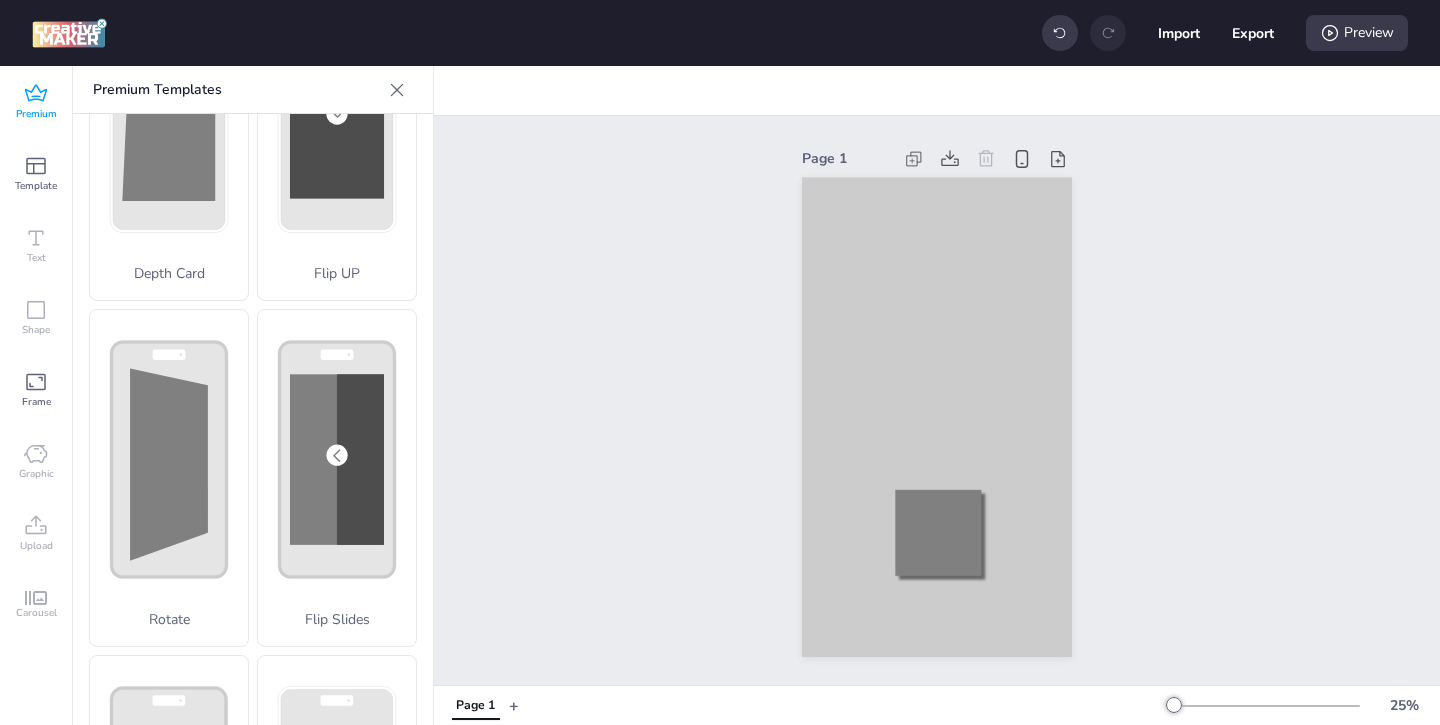 click 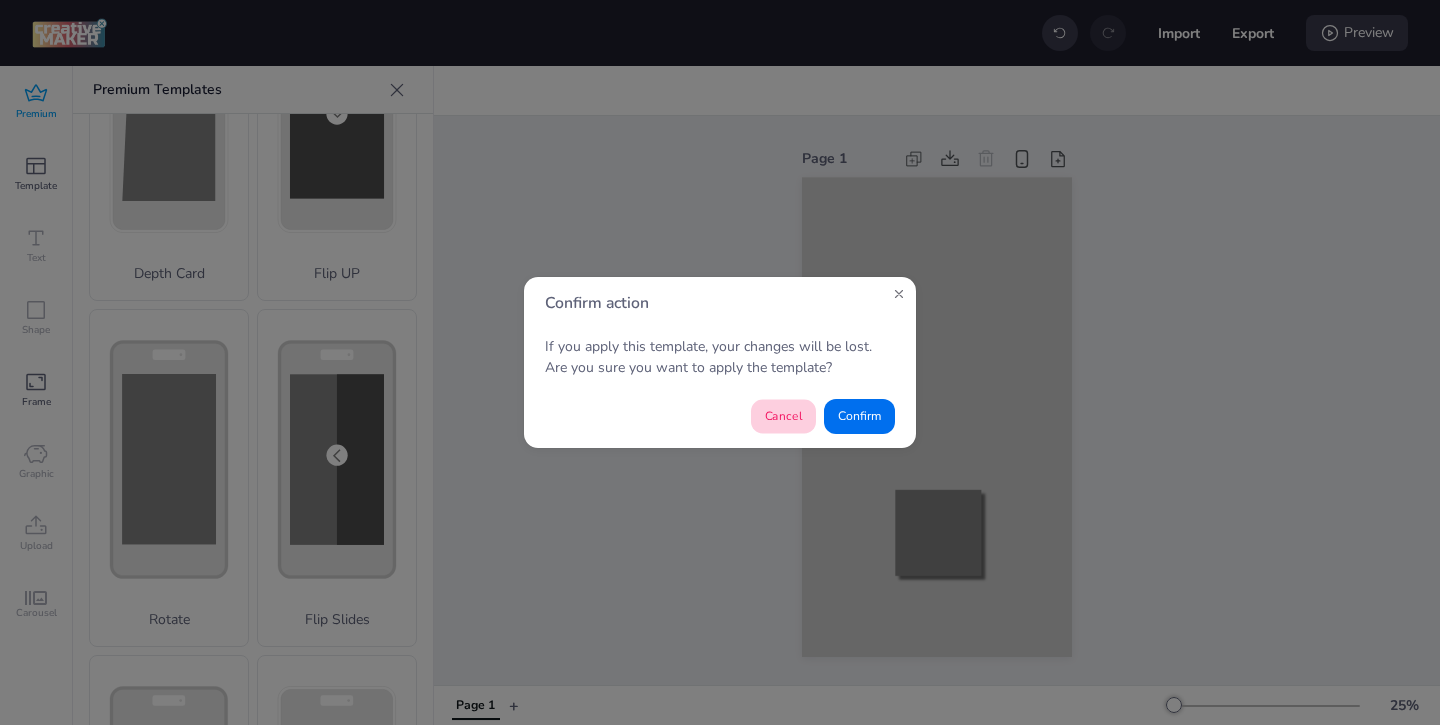 click on "Cancel" at bounding box center (783, 417) 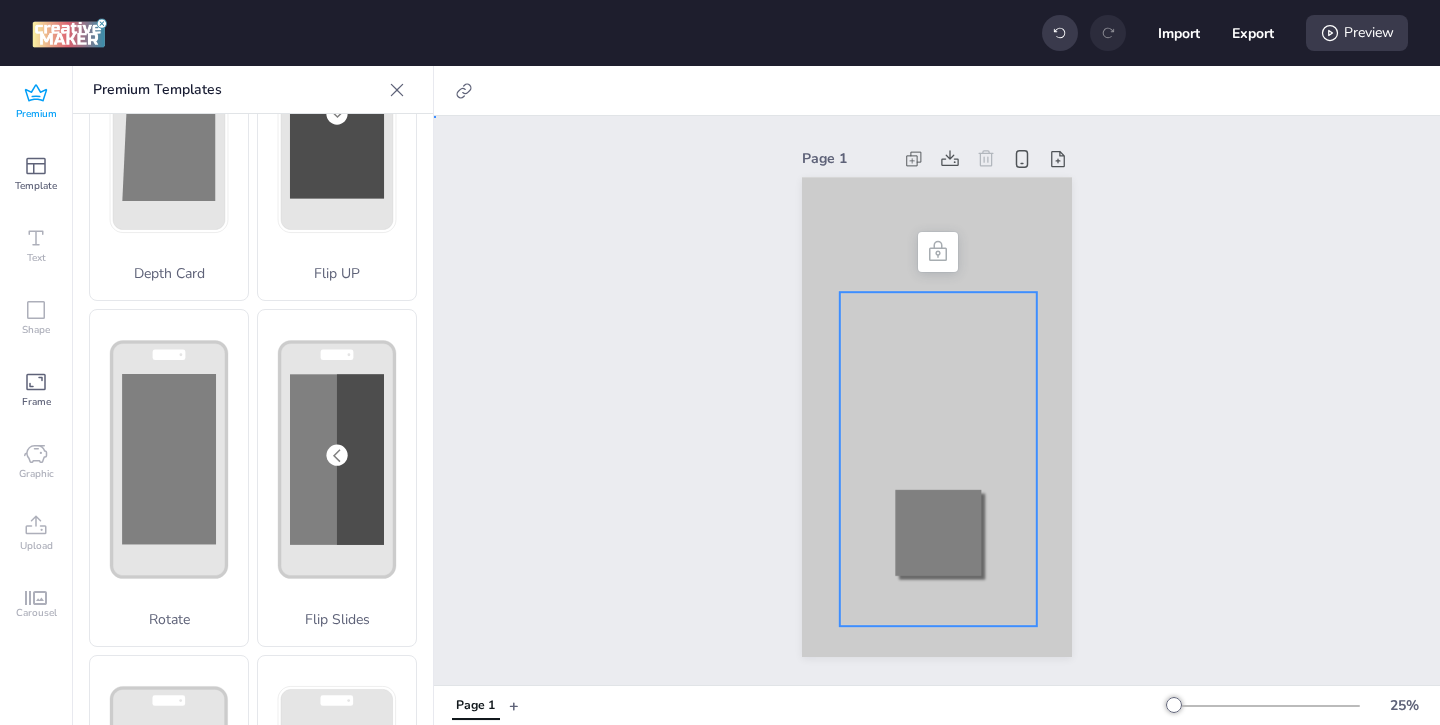 click at bounding box center [938, 459] 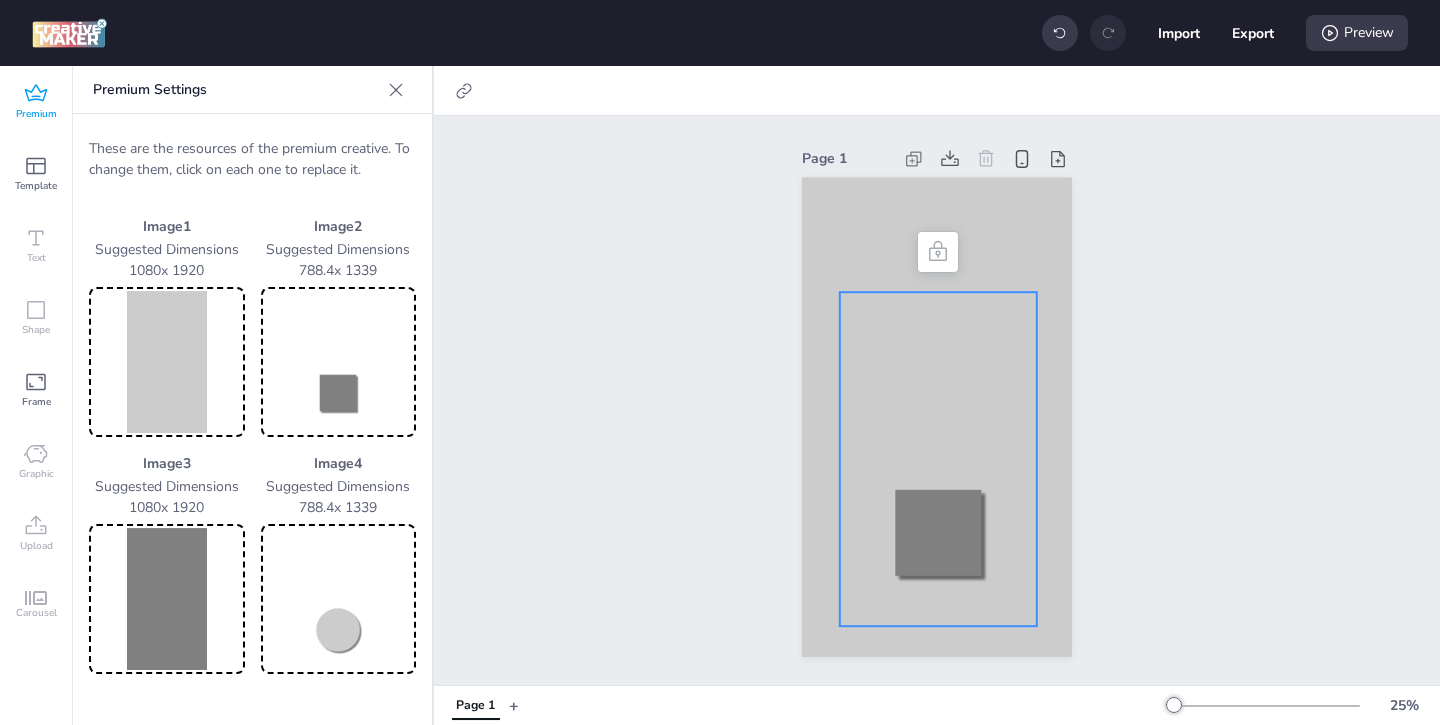 click at bounding box center [167, 362] 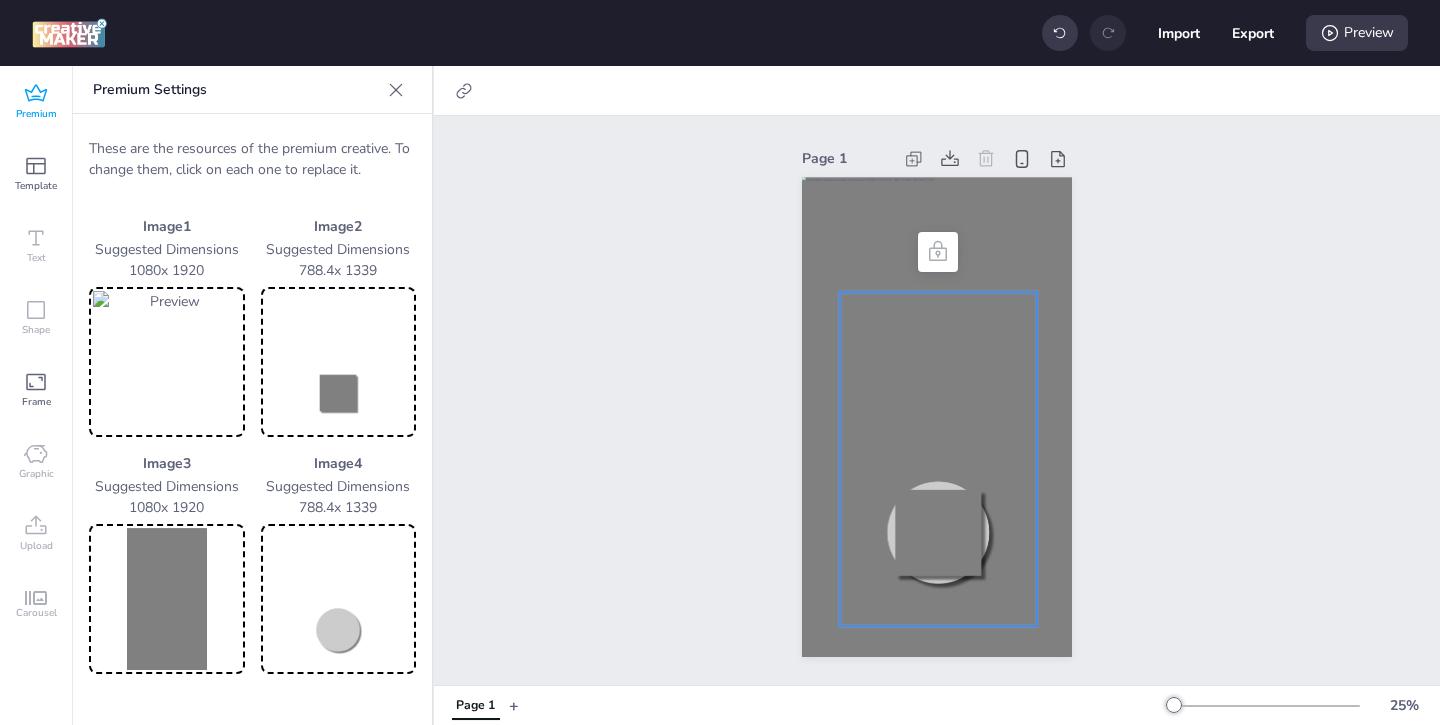 click at bounding box center (167, 599) 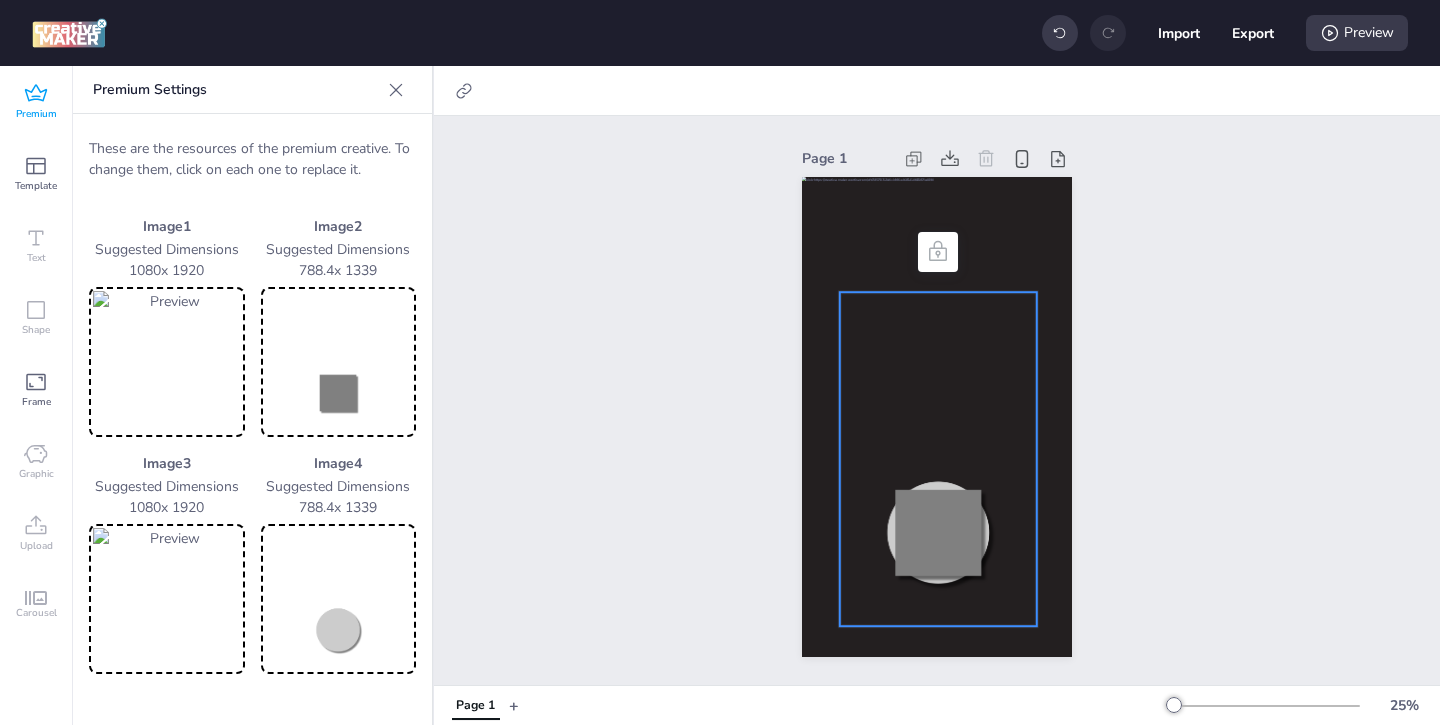 click at bounding box center (167, 362) 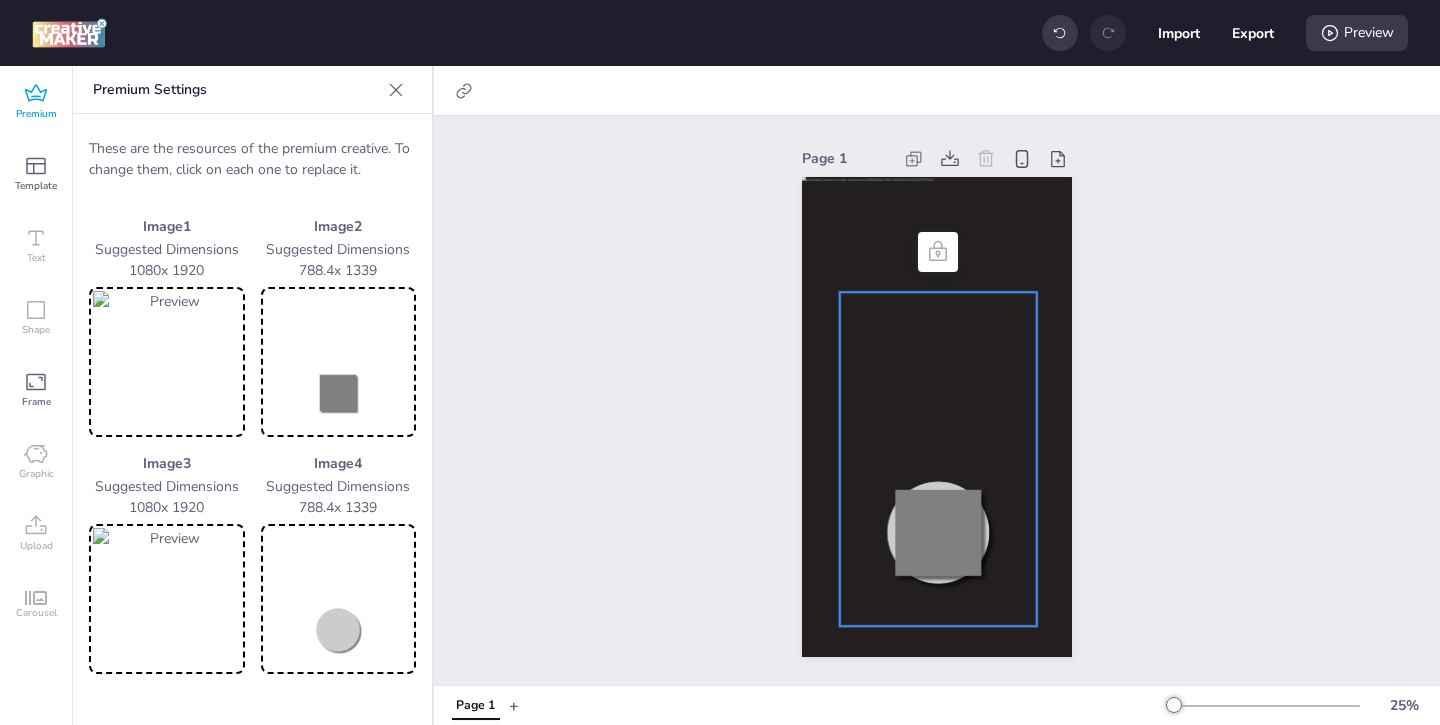 click at bounding box center [339, 362] 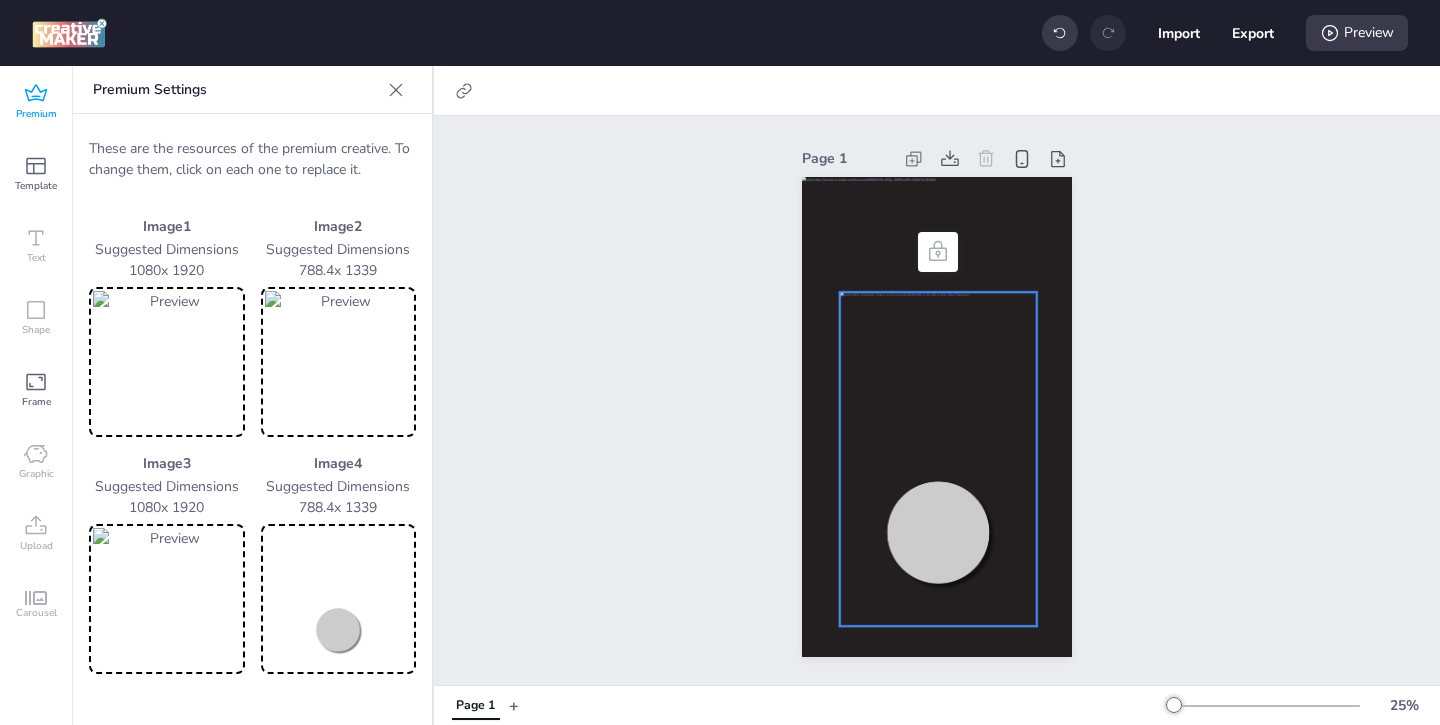click at bounding box center [167, 599] 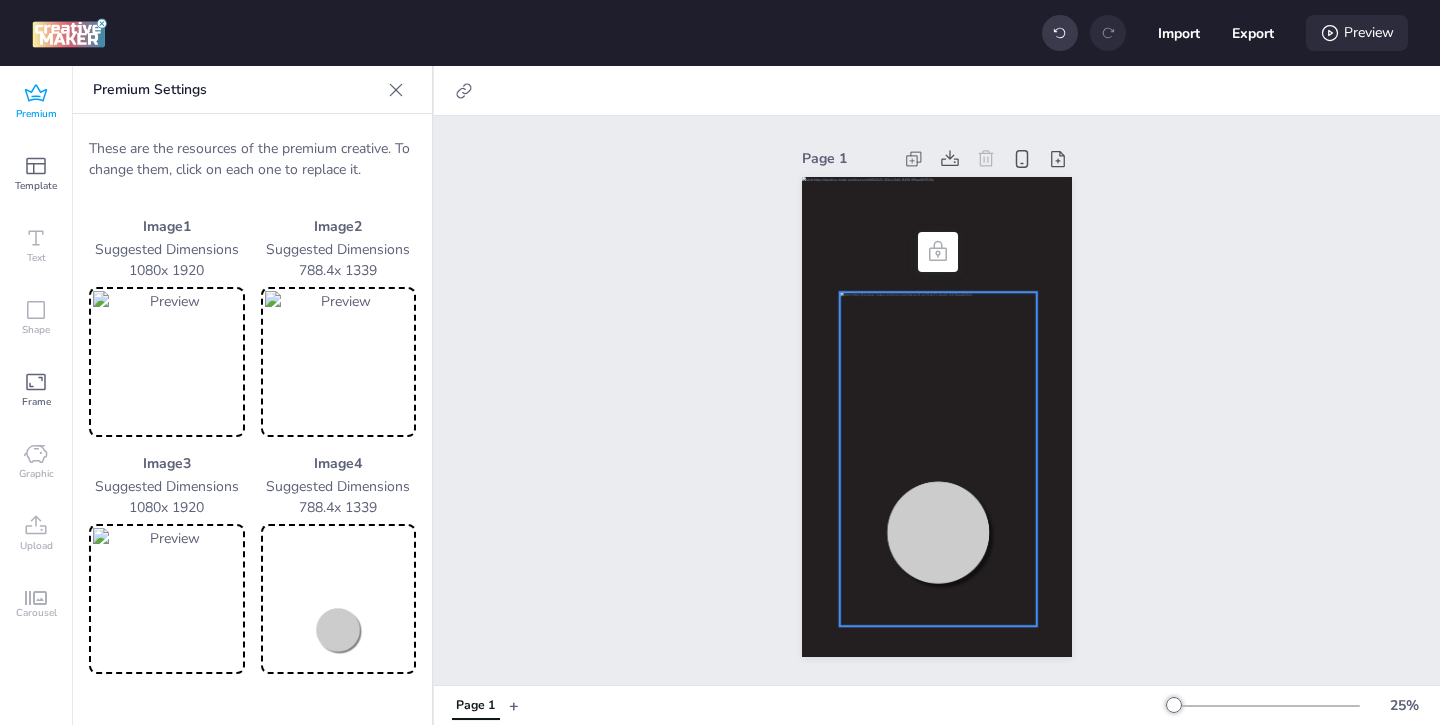 click 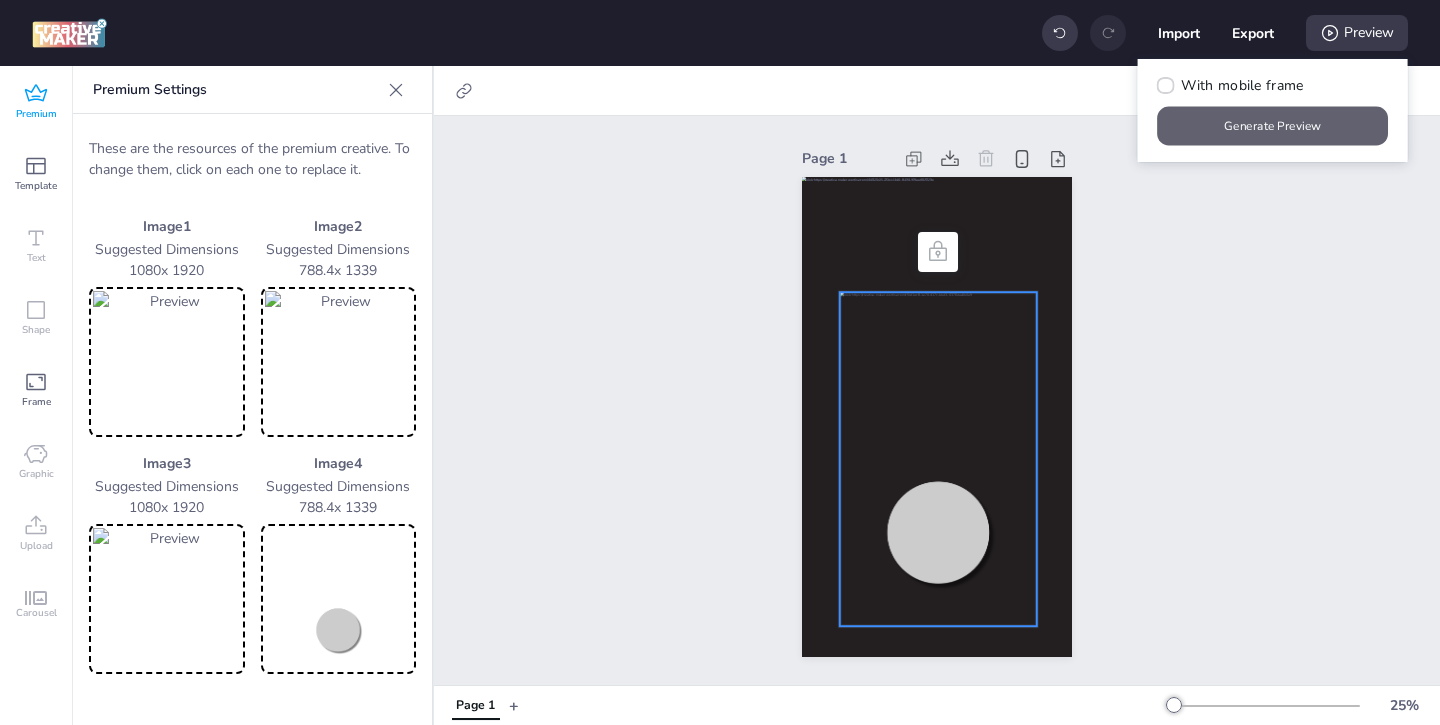 click on "Generate Preview" at bounding box center (1273, 126) 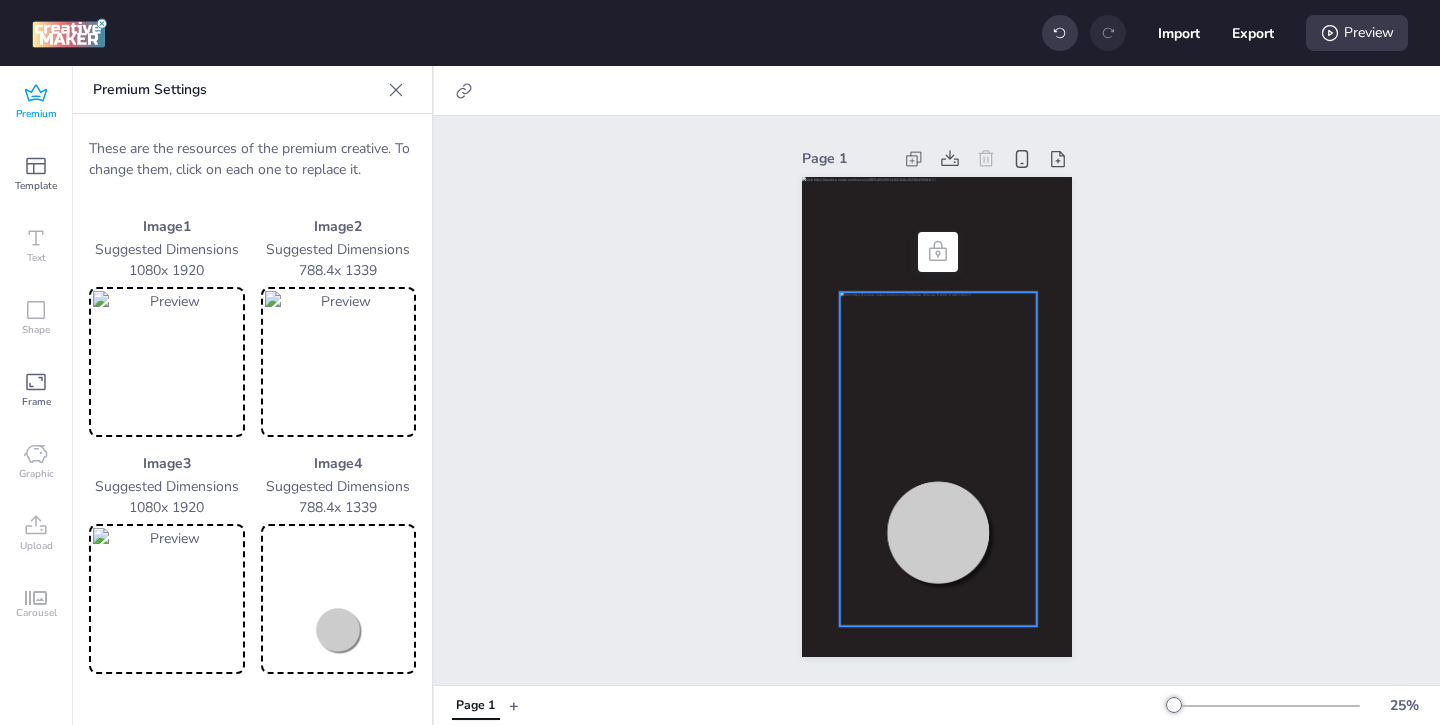 click at bounding box center [339, 599] 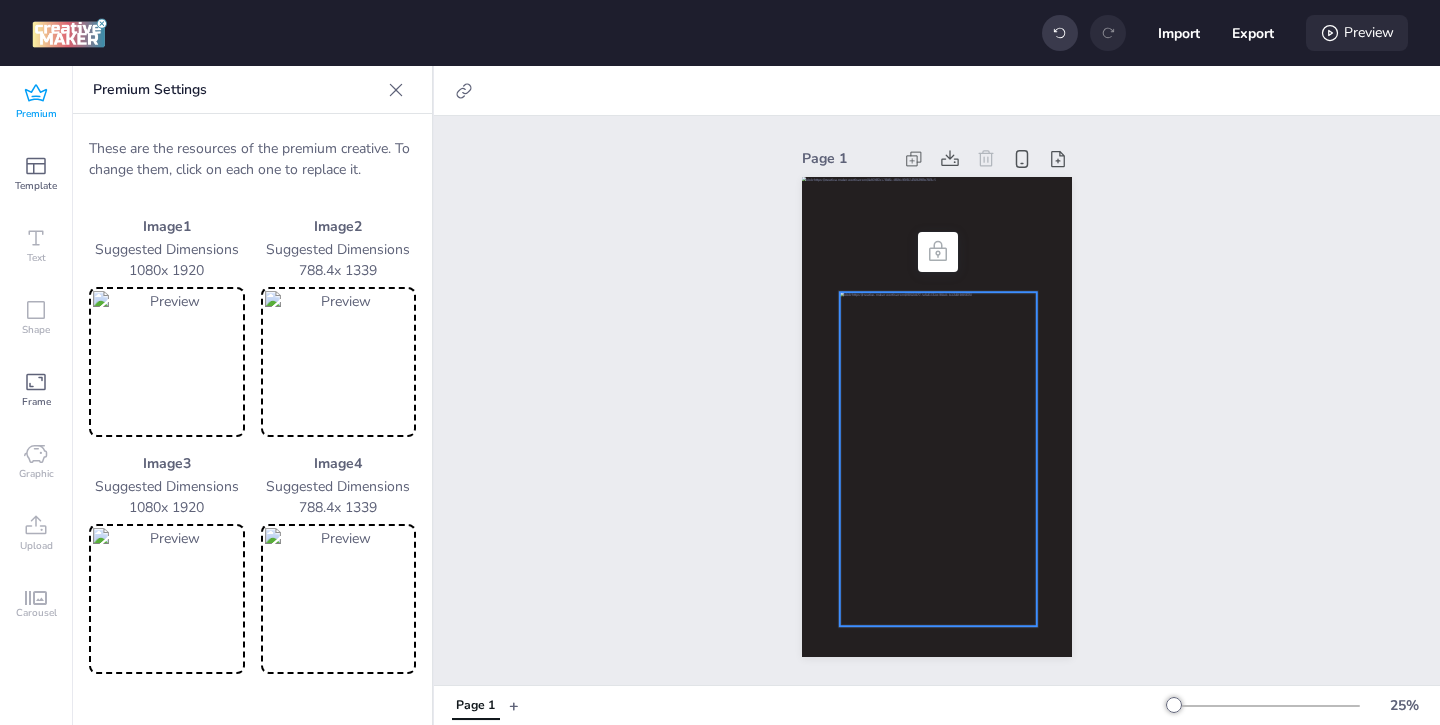 click on "Preview" at bounding box center (1357, 33) 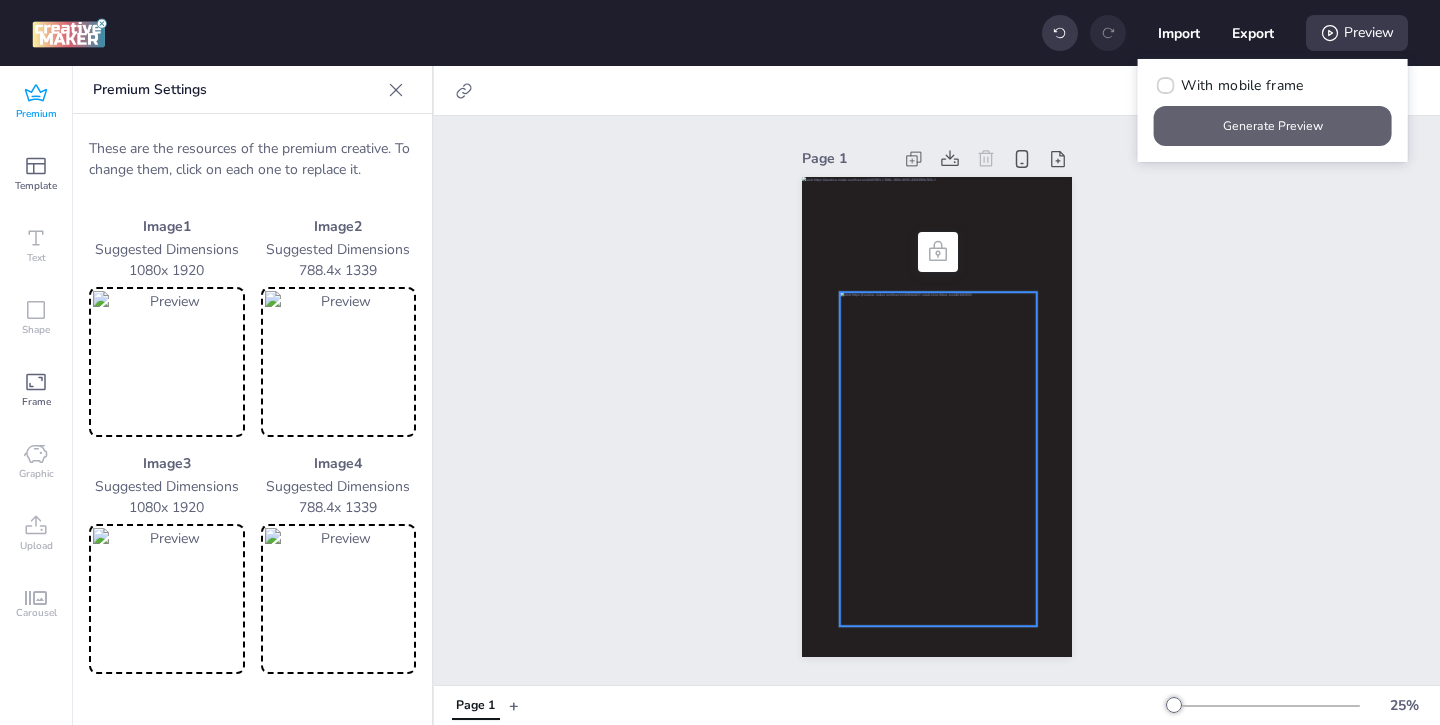 click on "Generate Preview" at bounding box center [1273, 126] 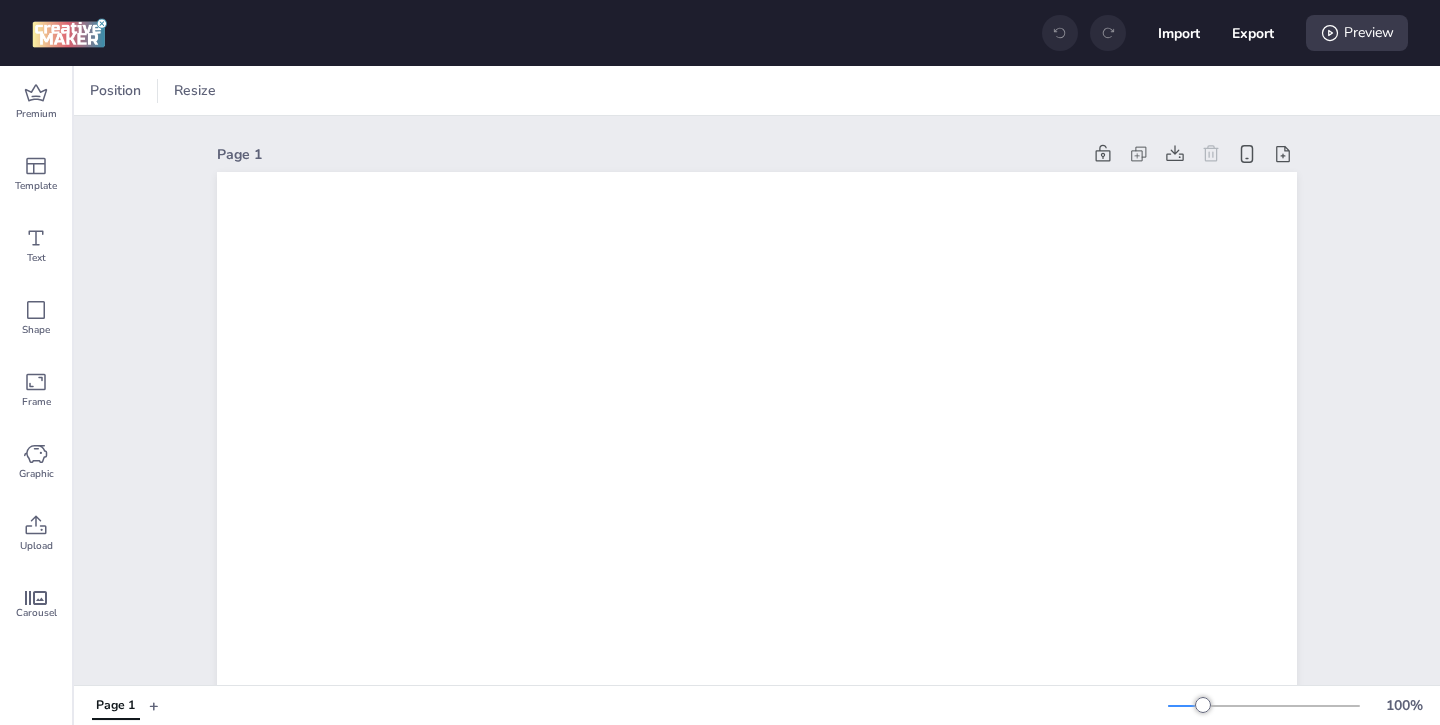 scroll, scrollTop: 0, scrollLeft: 0, axis: both 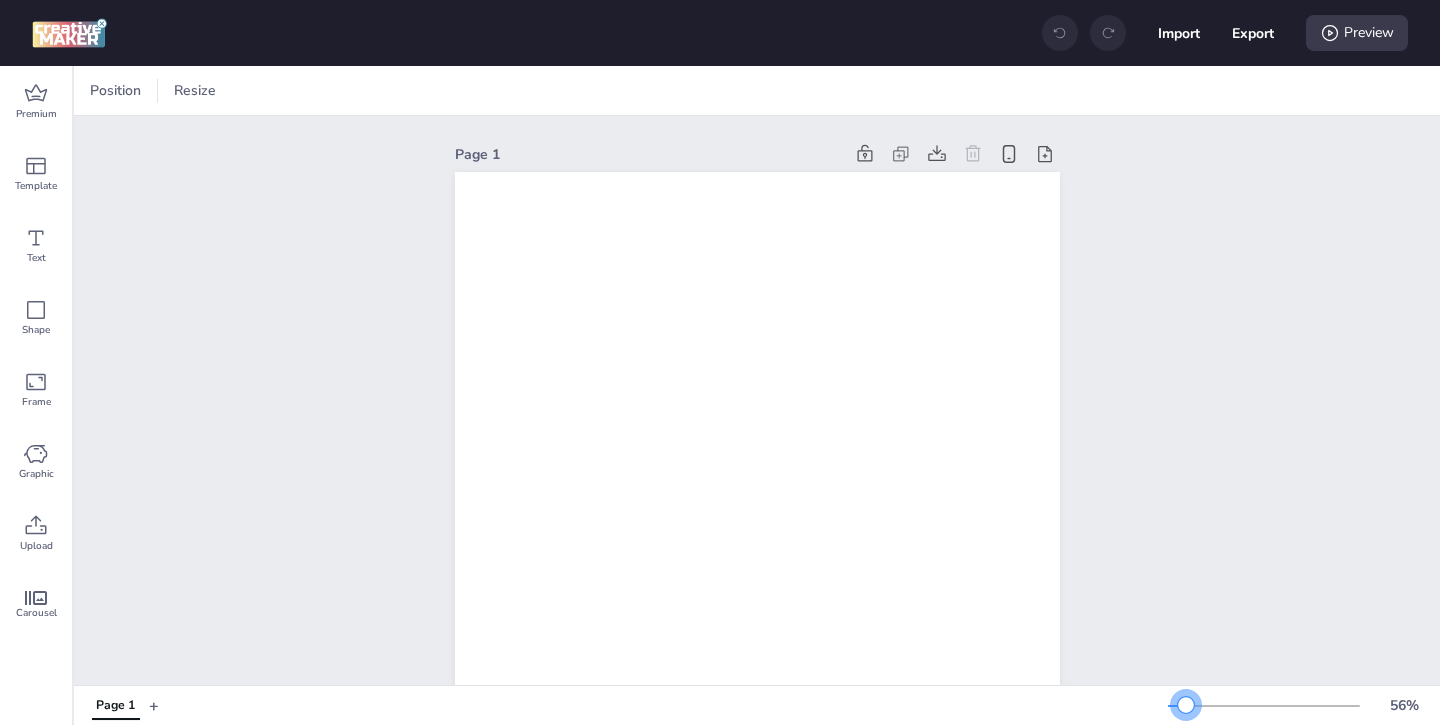 drag, startPoint x: 1207, startPoint y: 703, endPoint x: 1186, endPoint y: 703, distance: 21 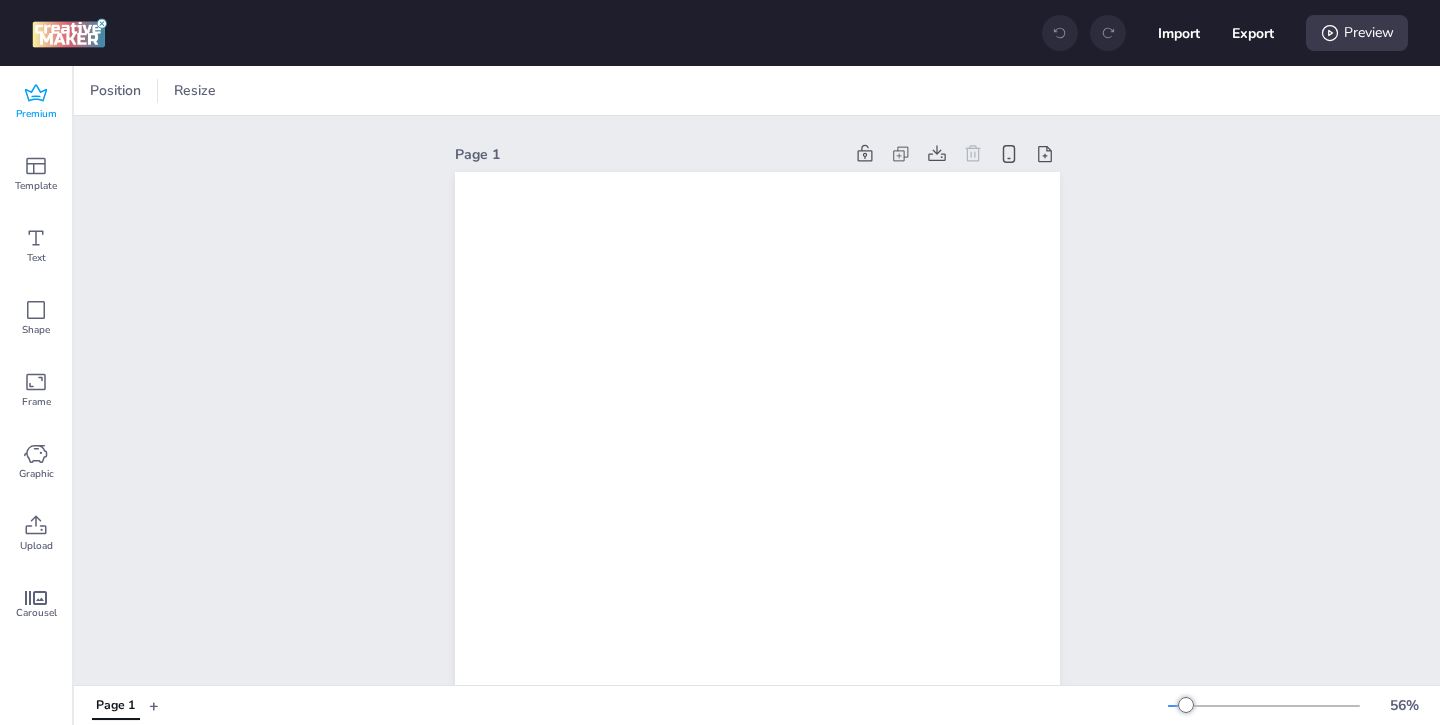 click on "Premium" at bounding box center (36, 114) 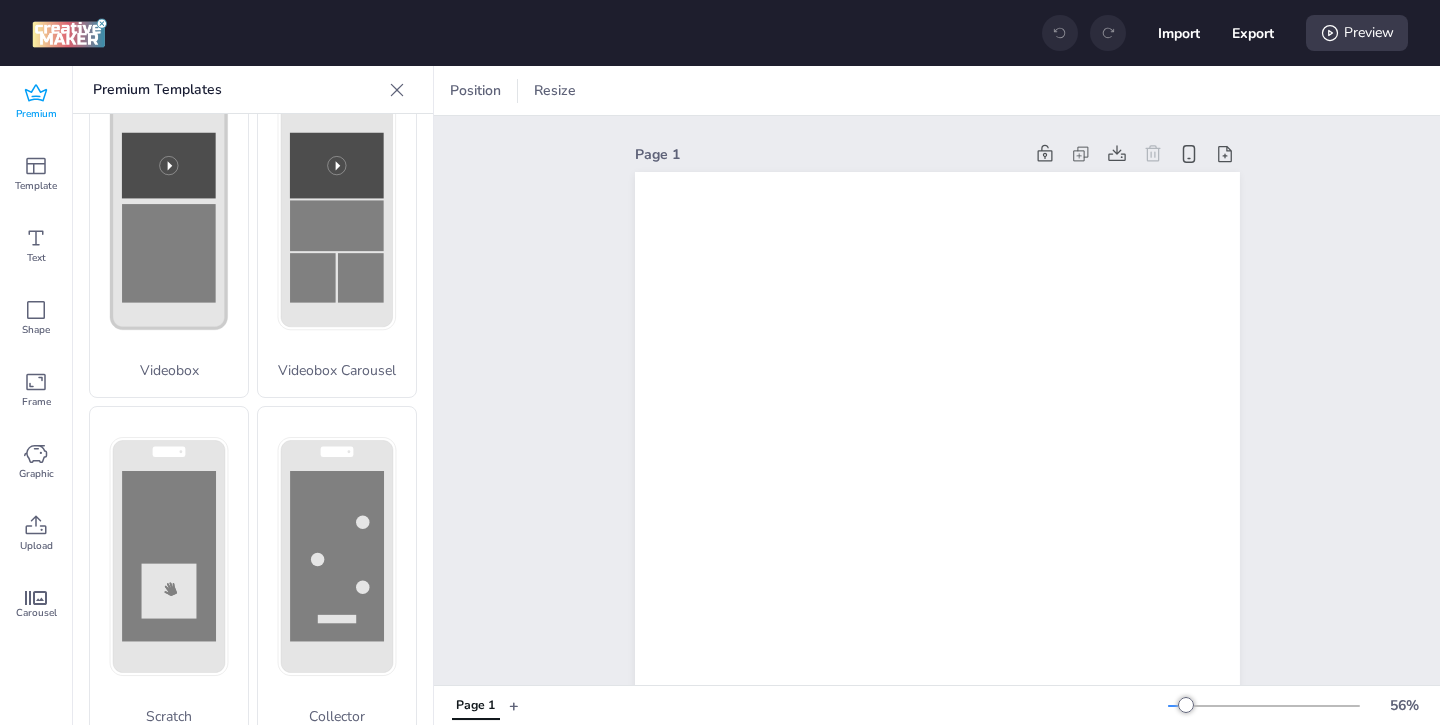 scroll, scrollTop: 796, scrollLeft: 0, axis: vertical 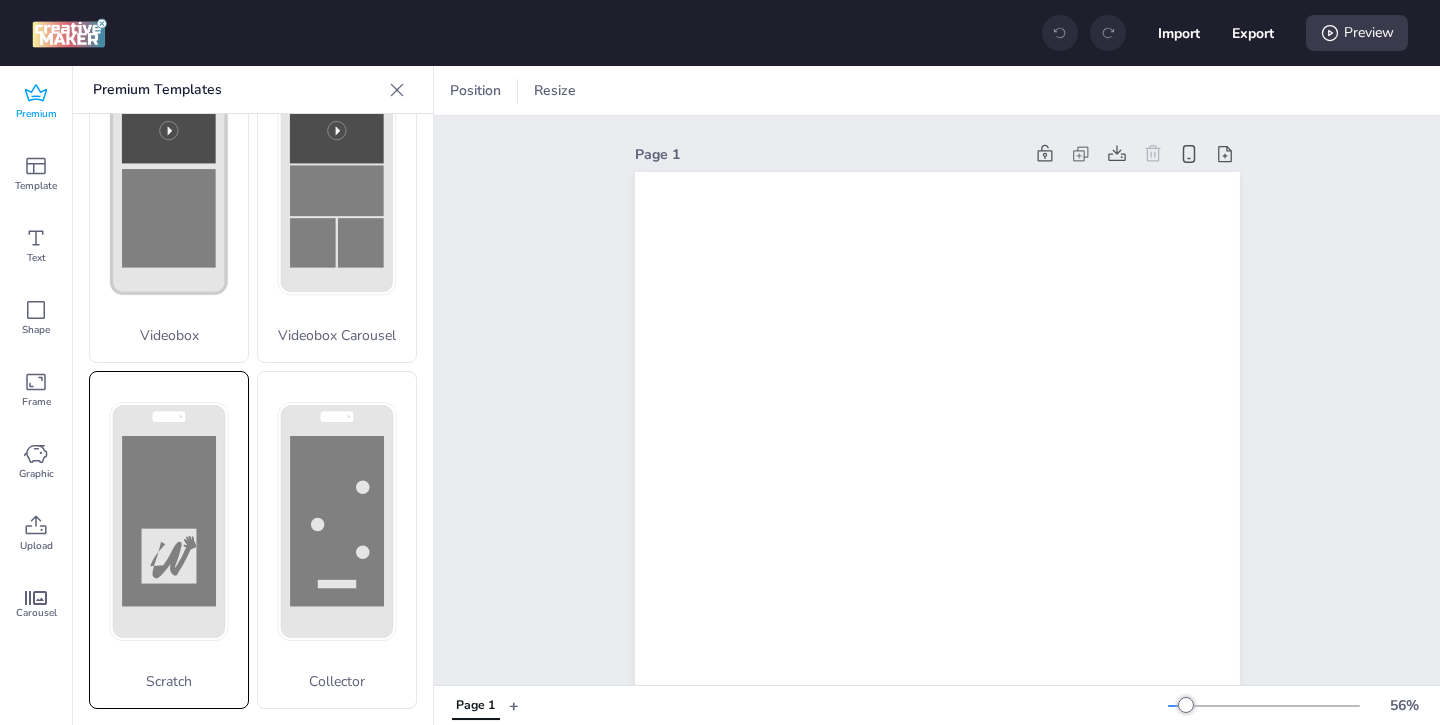 click on "Scratch" at bounding box center [169, 540] 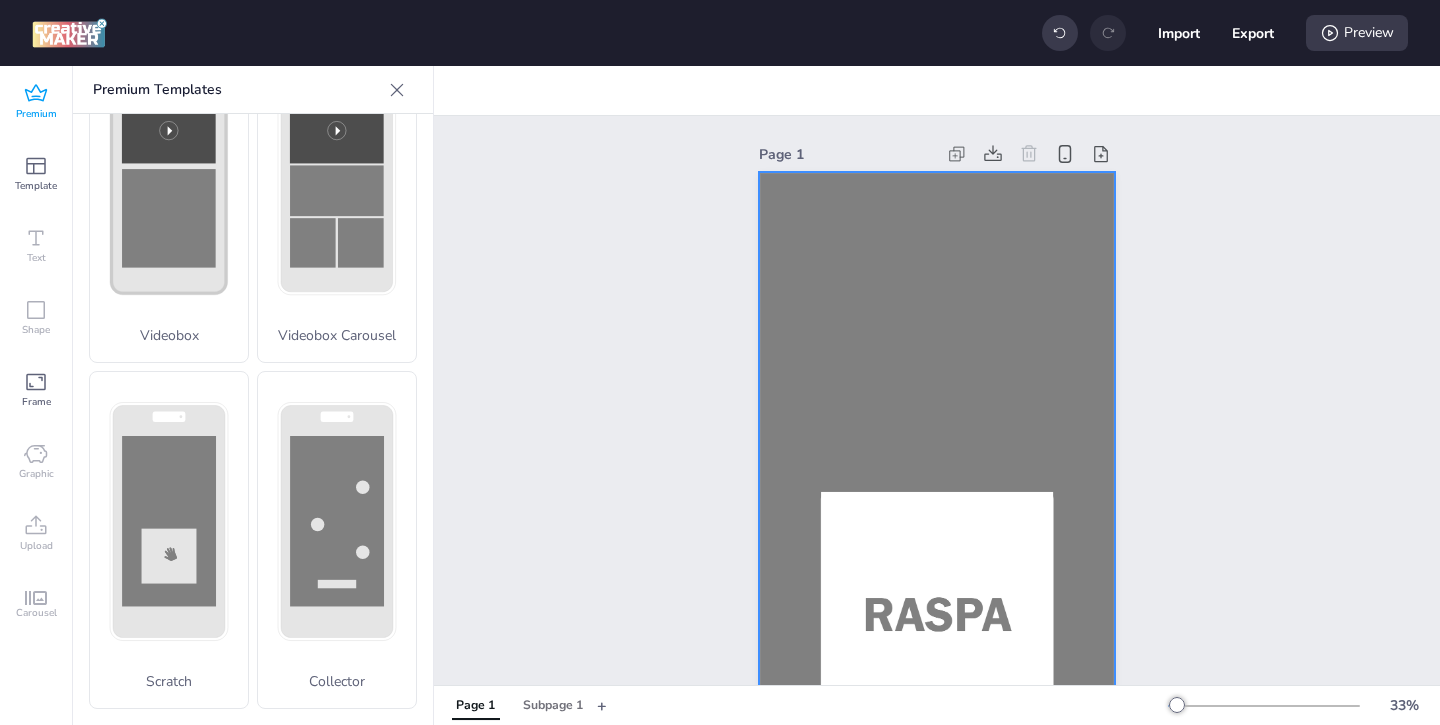click at bounding box center [937, 489] 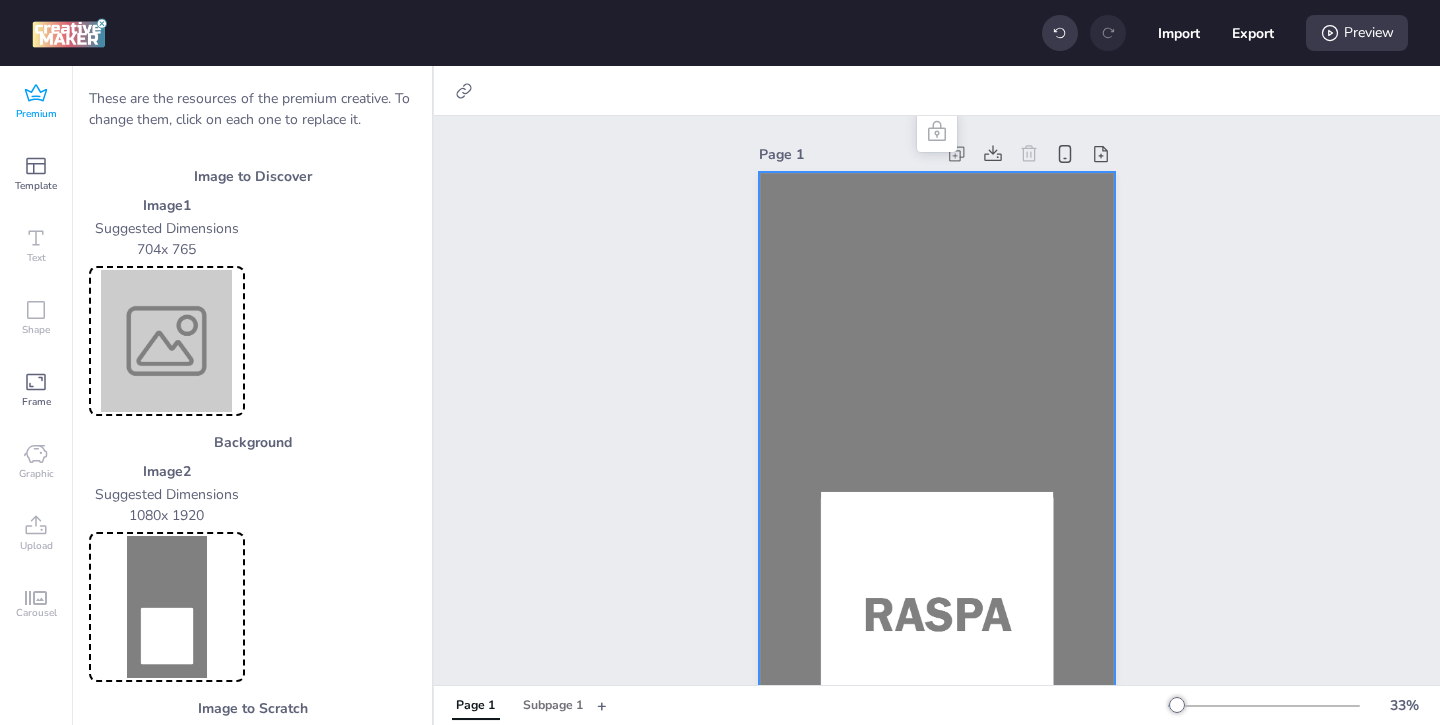 scroll, scrollTop: 62, scrollLeft: 0, axis: vertical 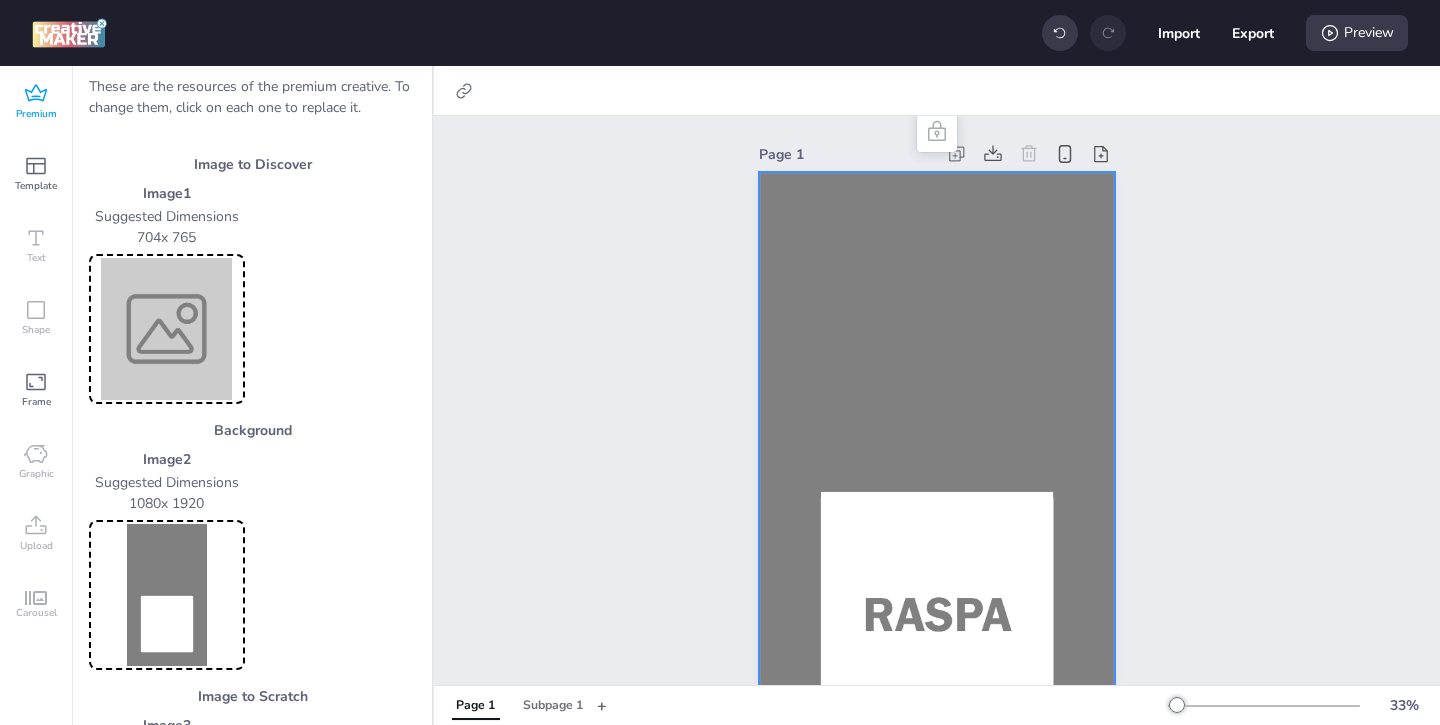click at bounding box center (937, 489) 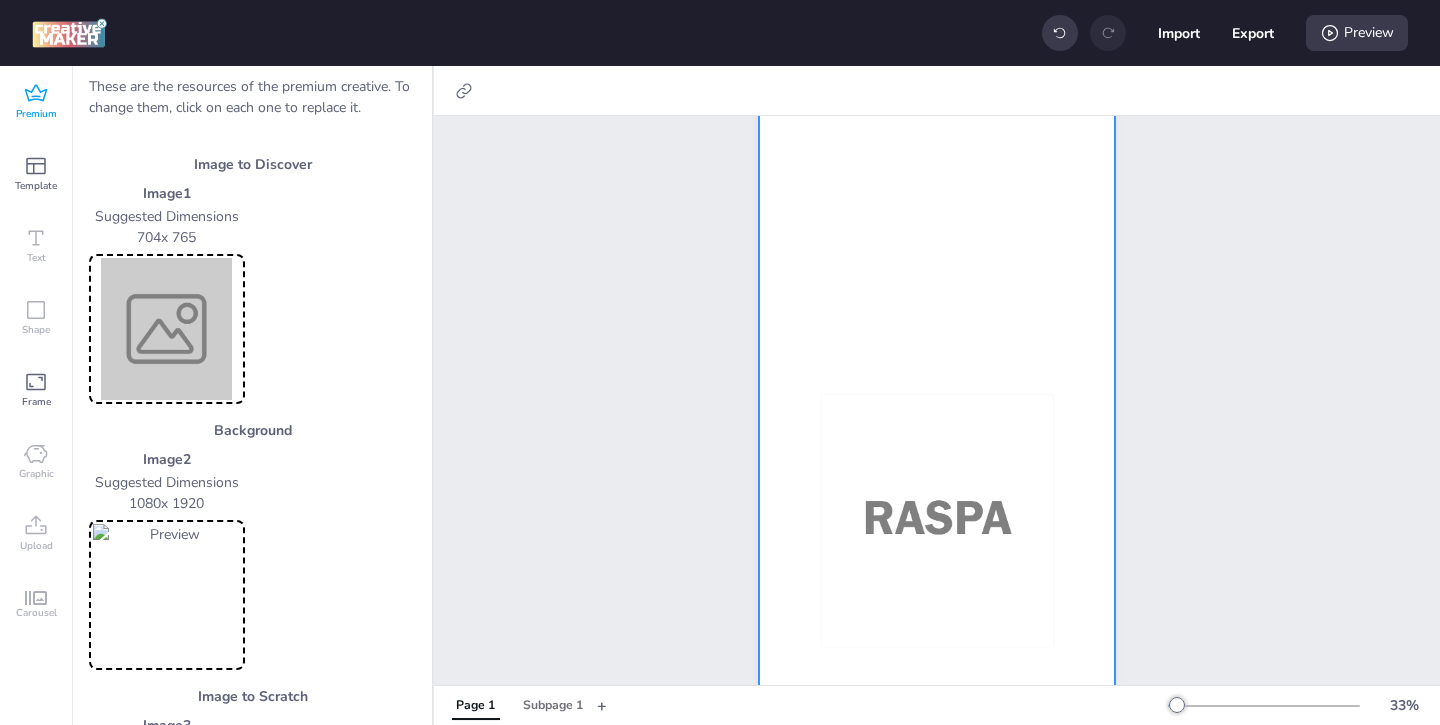 scroll, scrollTop: 109, scrollLeft: 0, axis: vertical 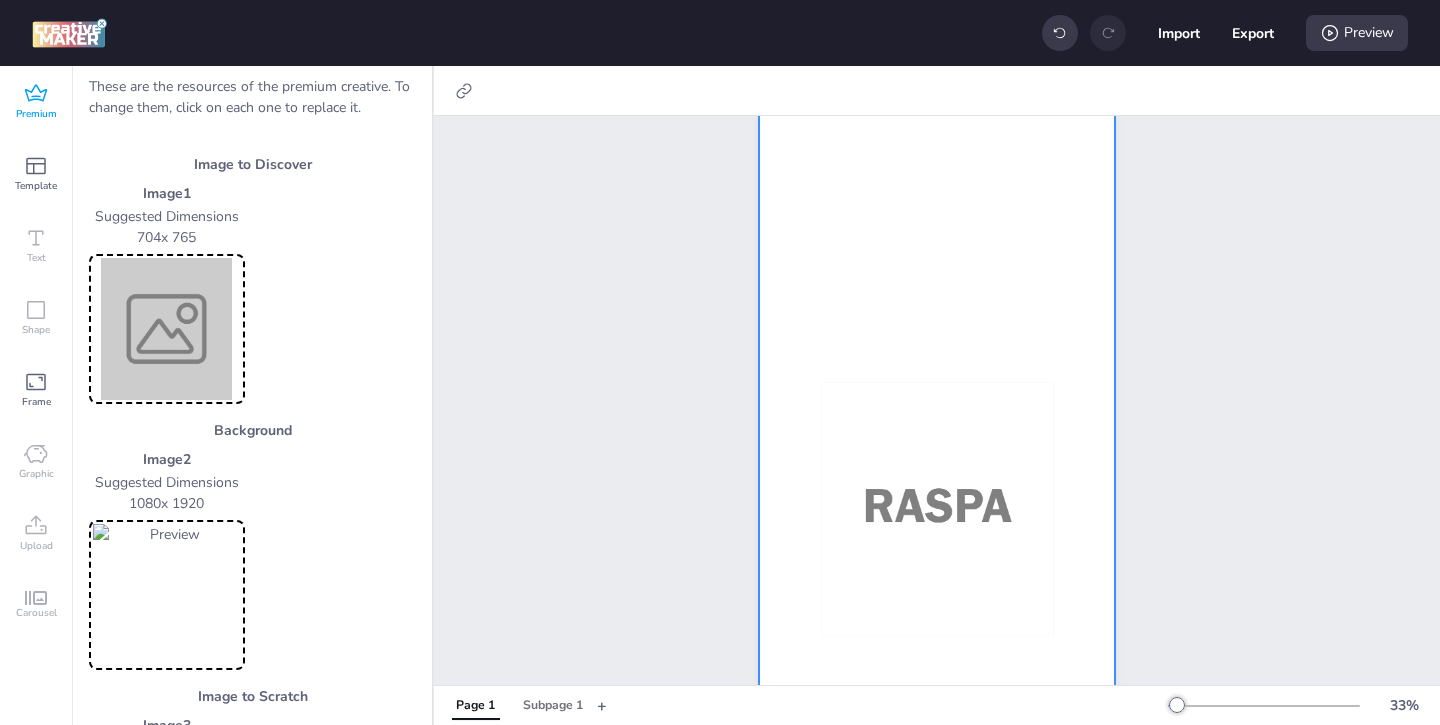 click at bounding box center [167, 329] 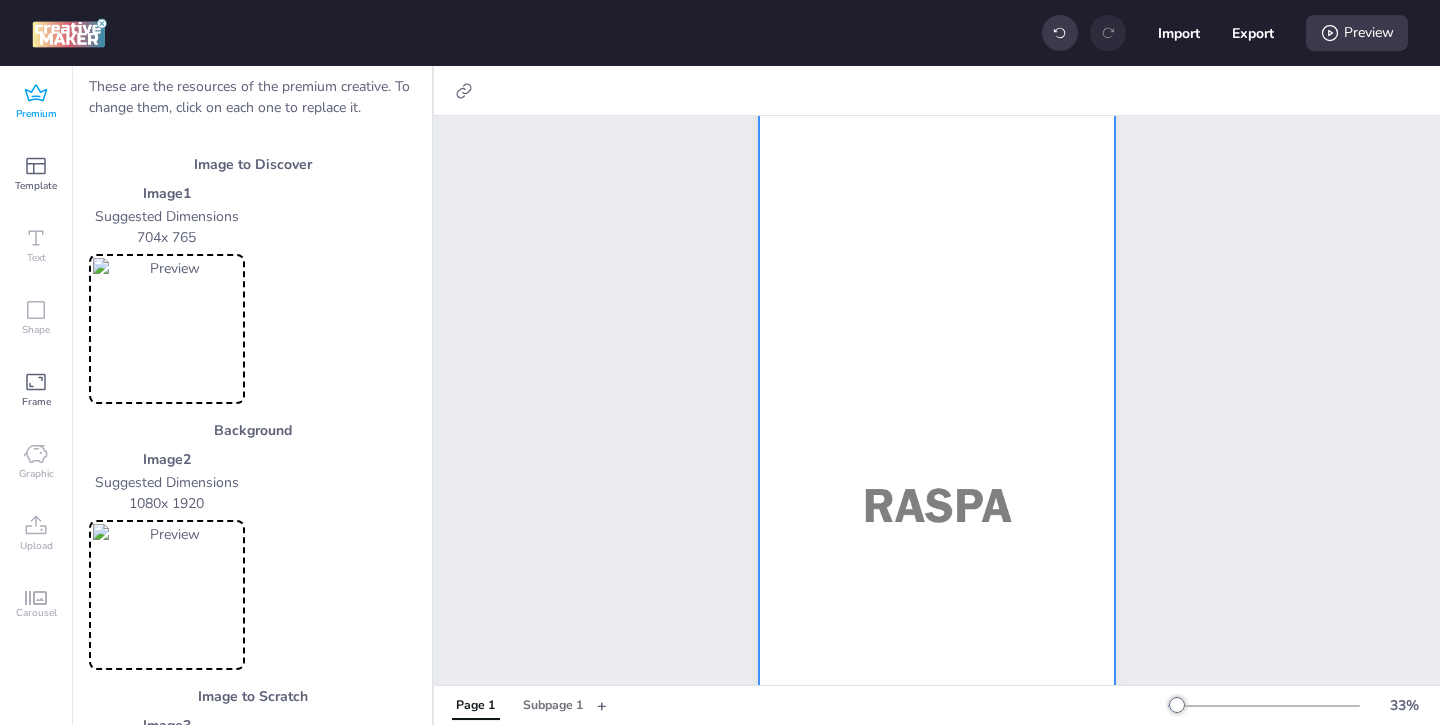scroll, scrollTop: 144, scrollLeft: 0, axis: vertical 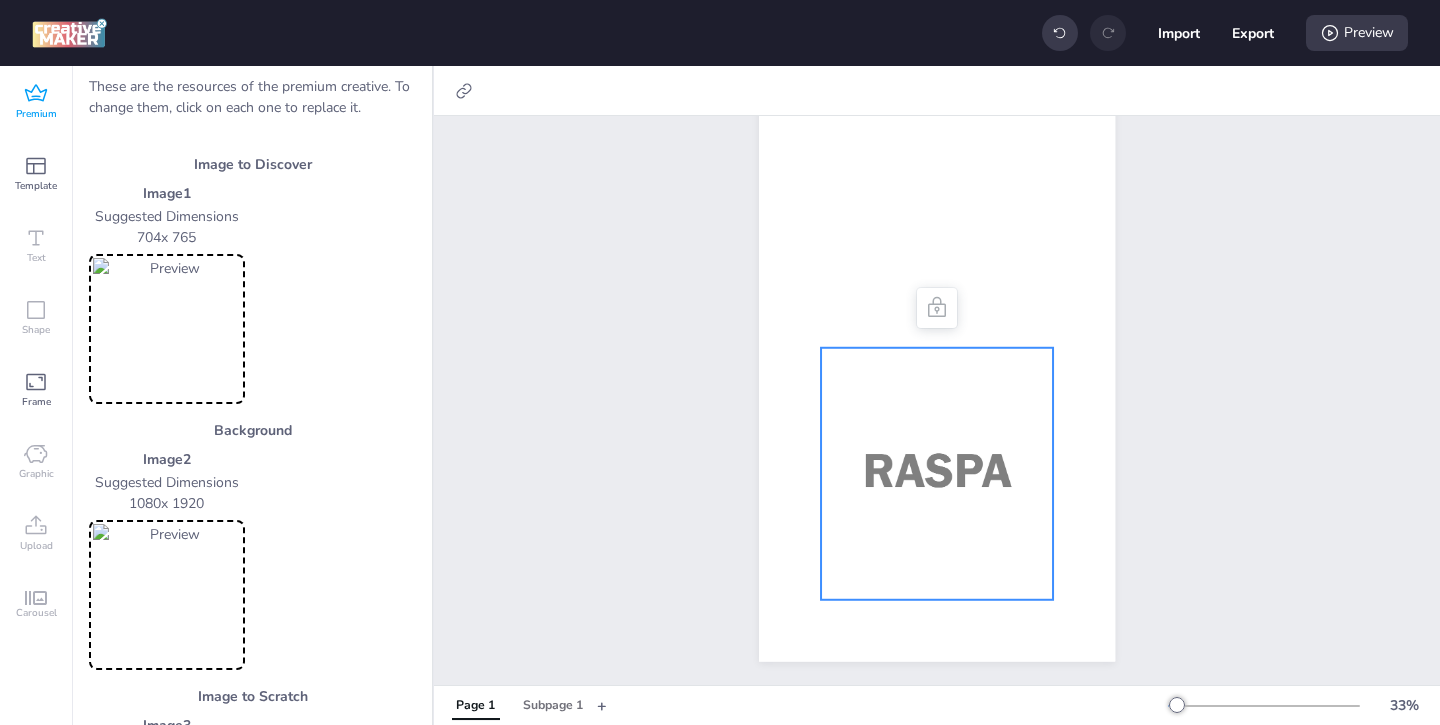 click at bounding box center [937, 474] 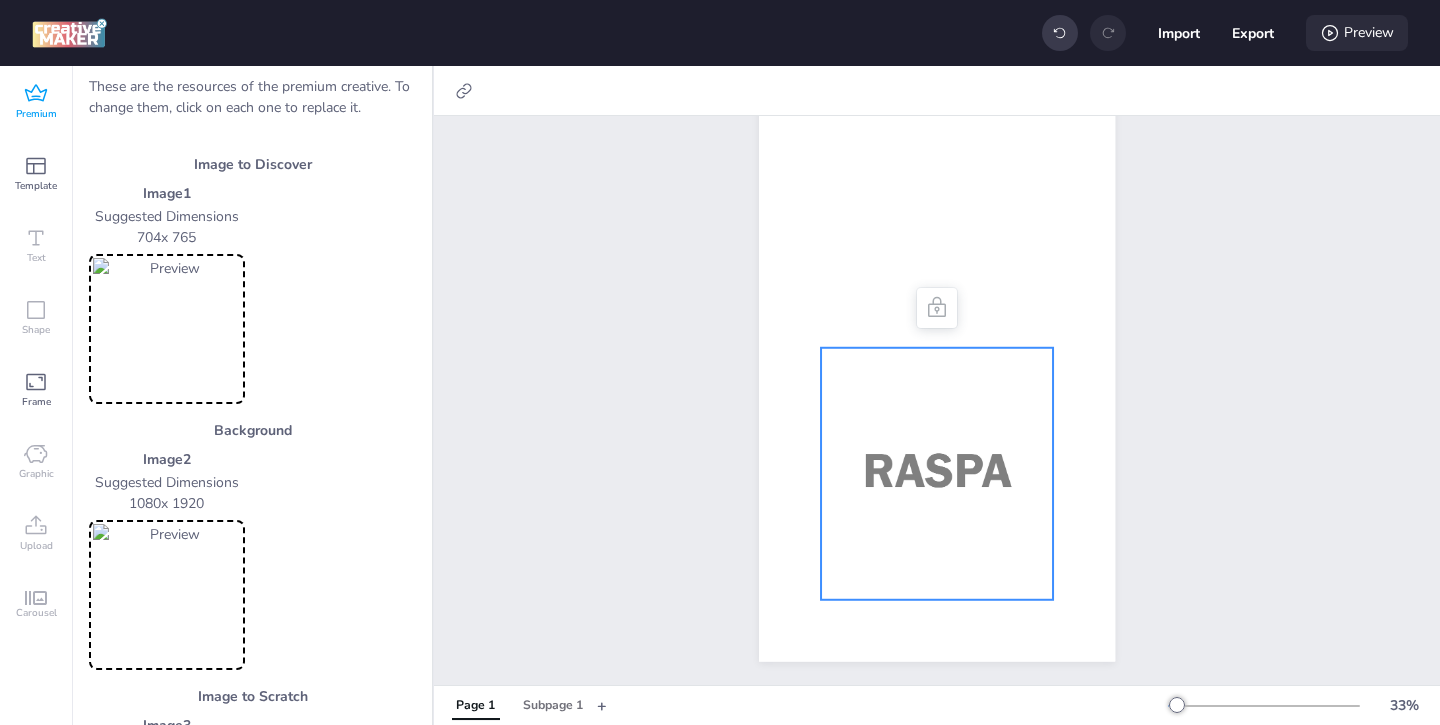 click on "Preview" at bounding box center (1357, 33) 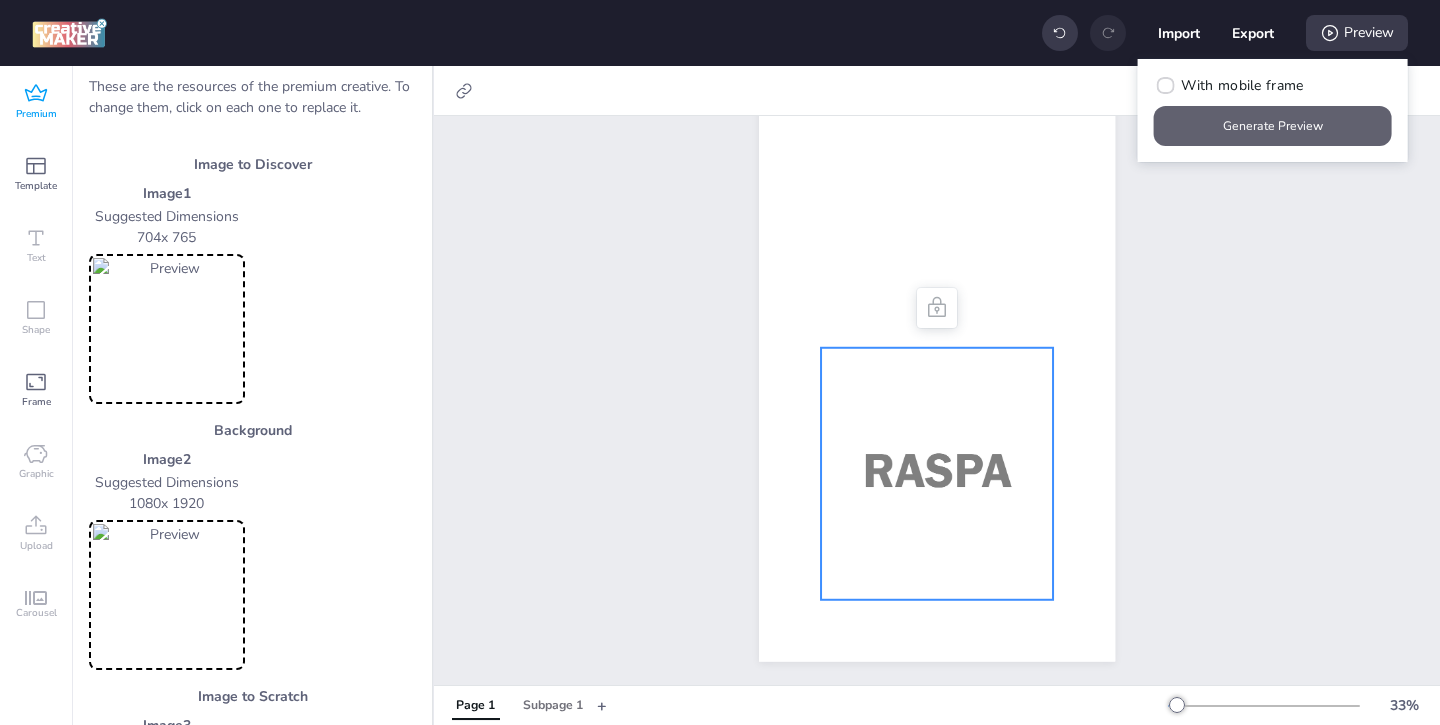 click on "Generate Preview" at bounding box center [1273, 126] 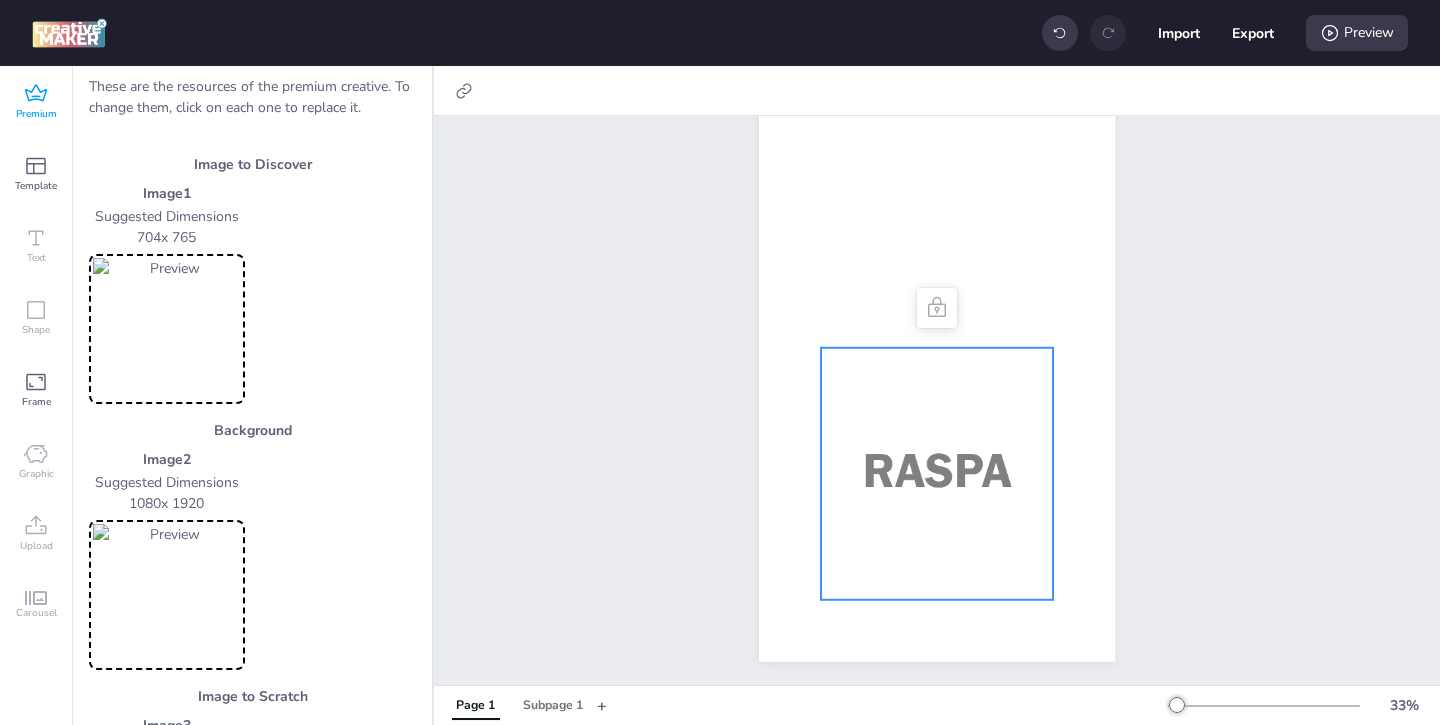 click at bounding box center (167, 329) 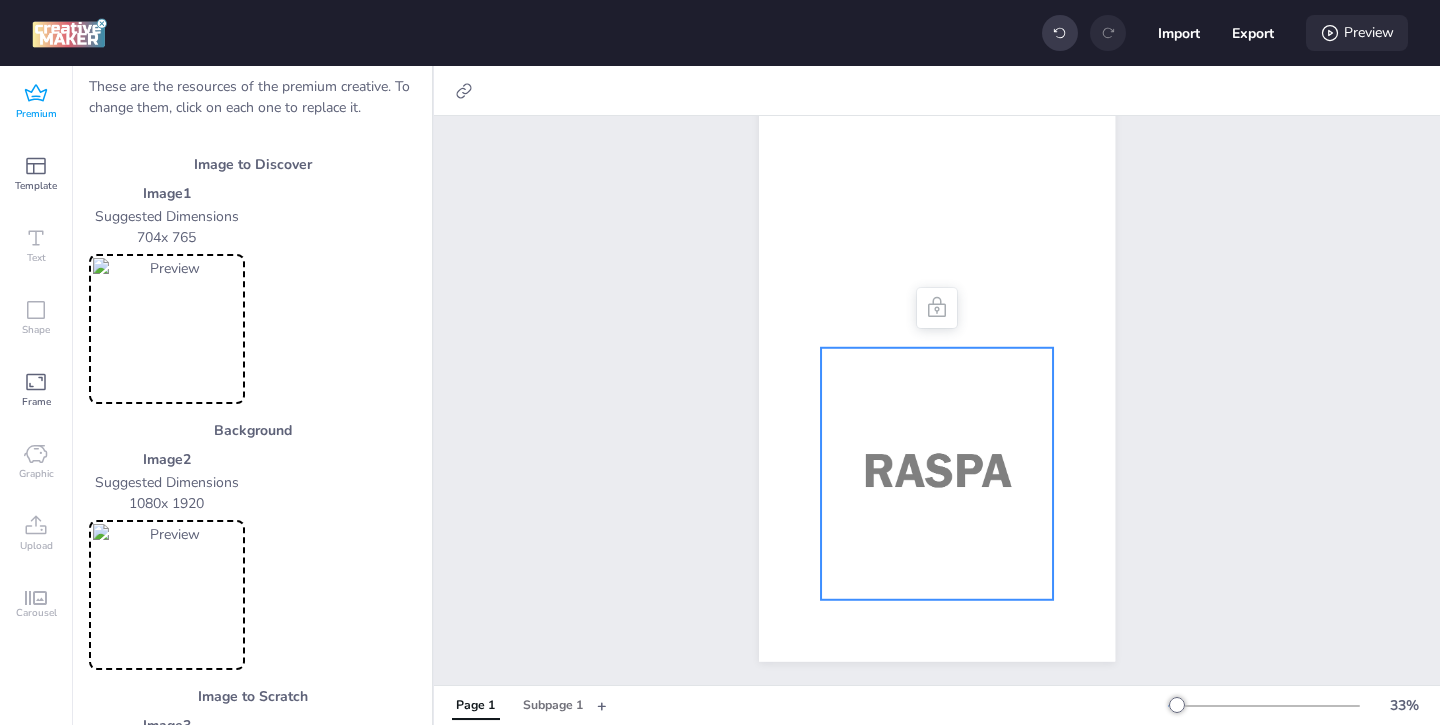 click on "Preview" at bounding box center (1357, 33) 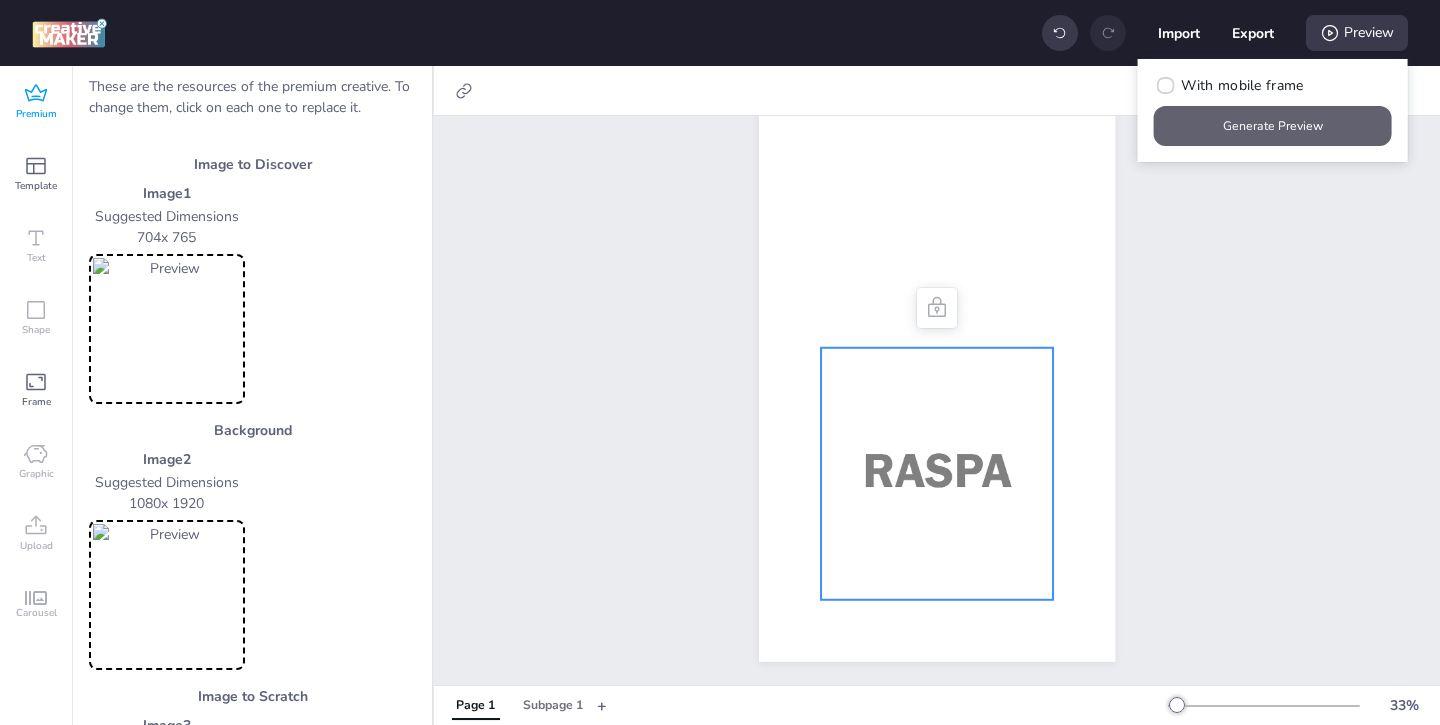 click on "Generate Preview" at bounding box center [1273, 126] 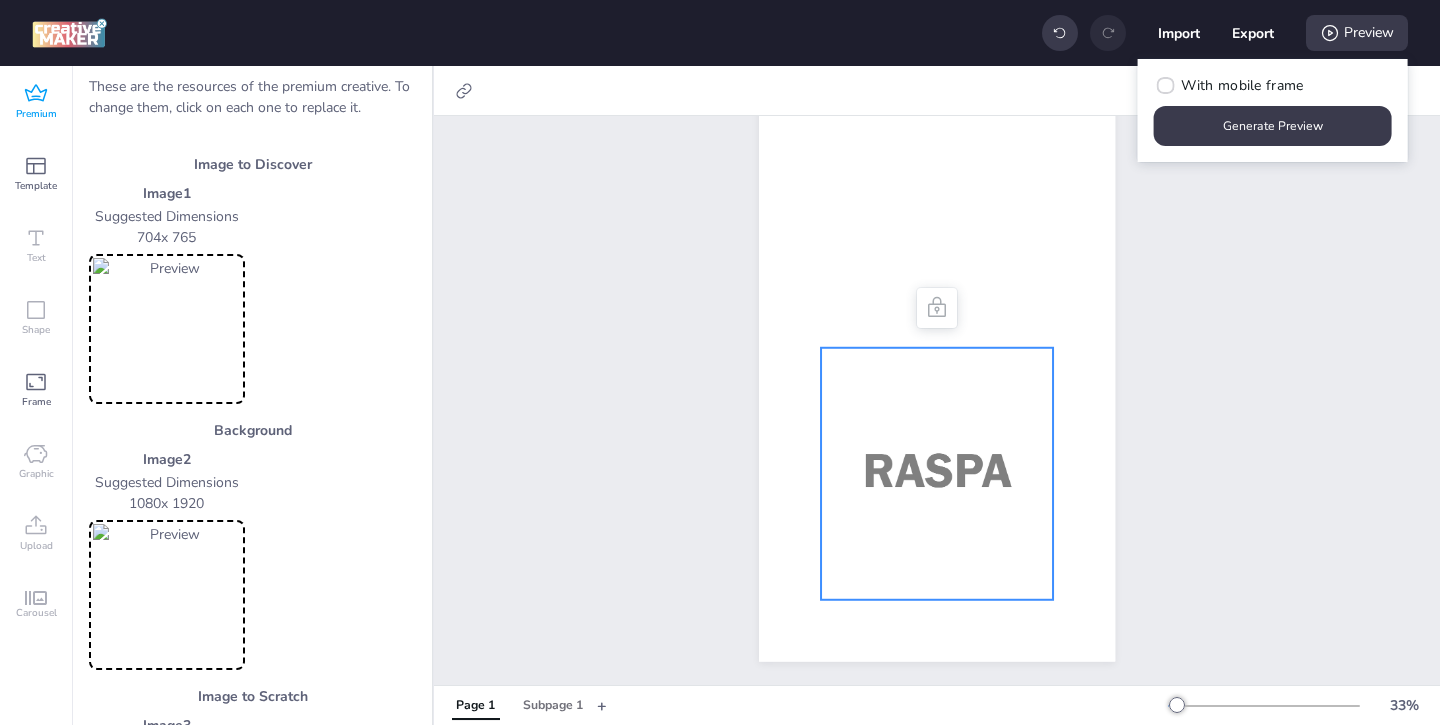 click at bounding box center [167, 329] 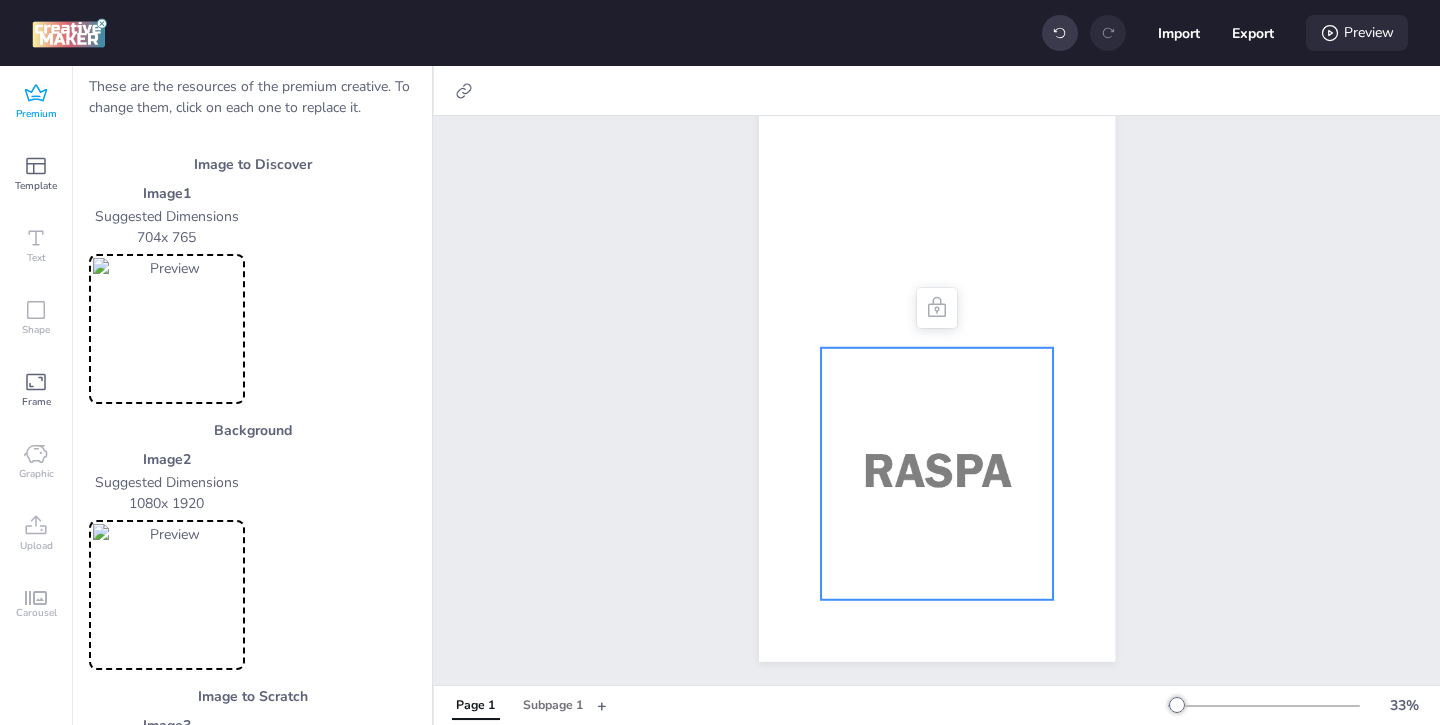 click on "Preview" at bounding box center [1357, 33] 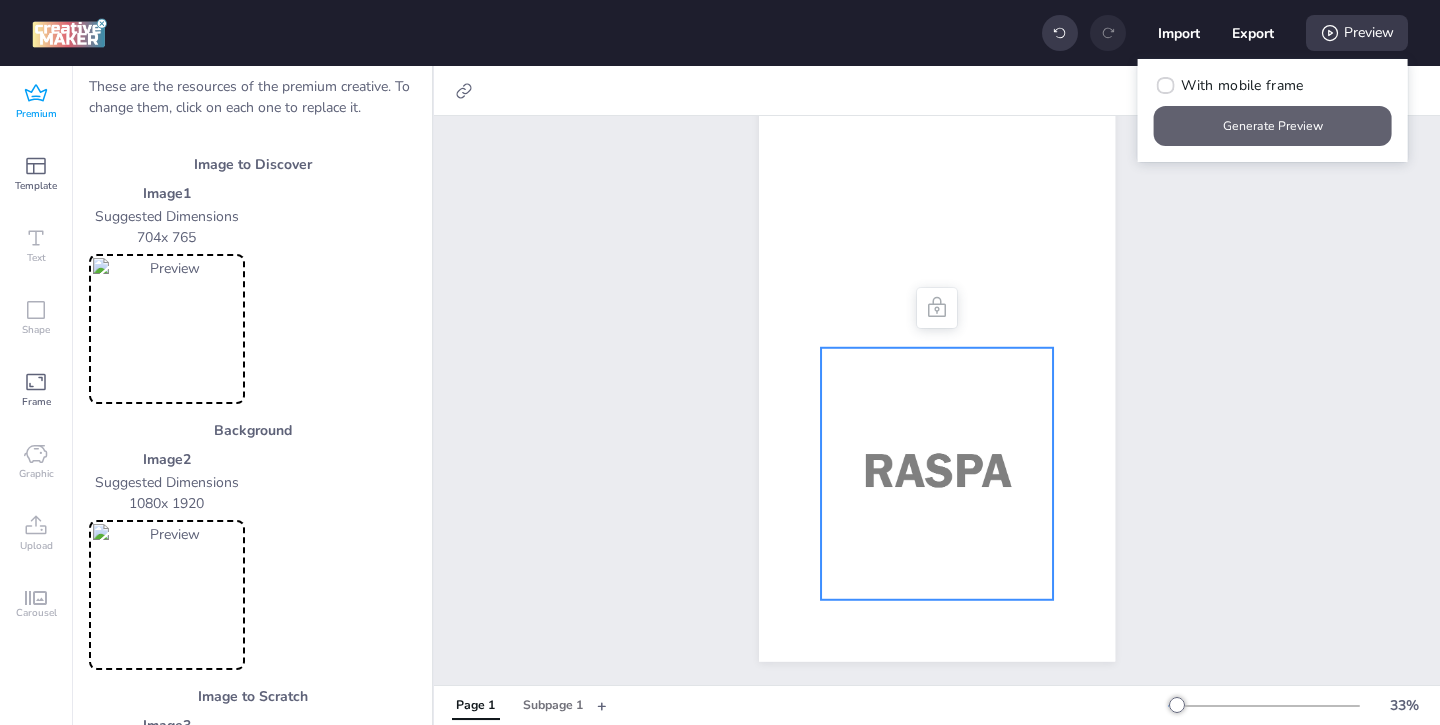 click on "Generate Preview" at bounding box center [1273, 126] 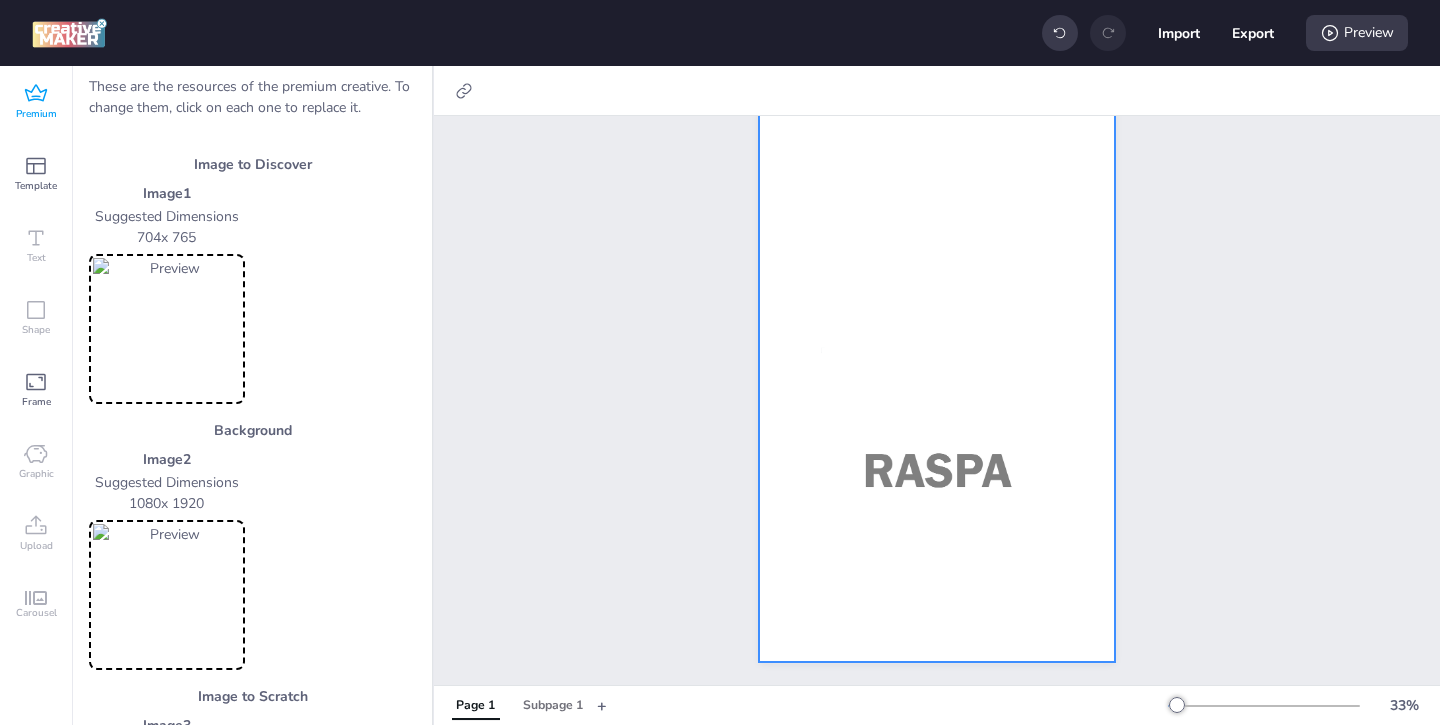 click at bounding box center (937, 345) 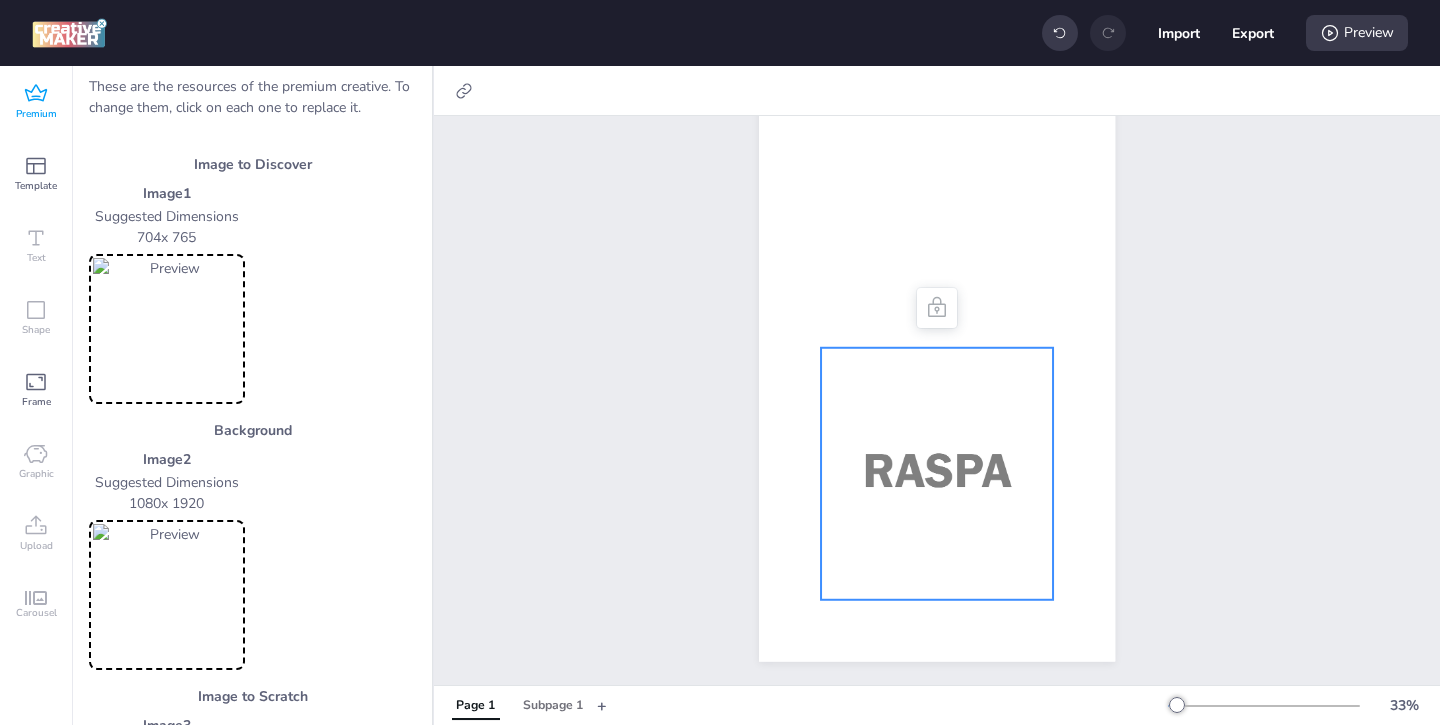 drag, startPoint x: 966, startPoint y: 454, endPoint x: 930, endPoint y: 514, distance: 69.97142 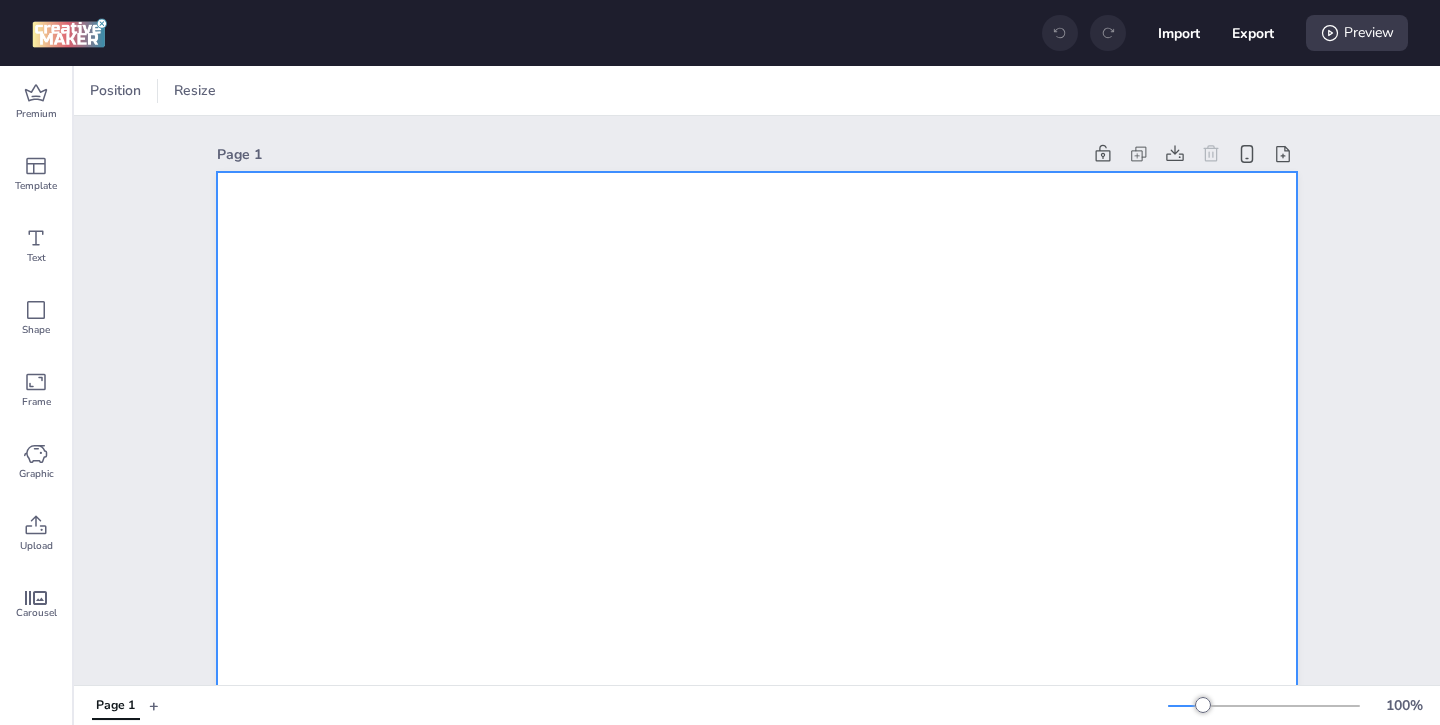 scroll, scrollTop: 0, scrollLeft: 0, axis: both 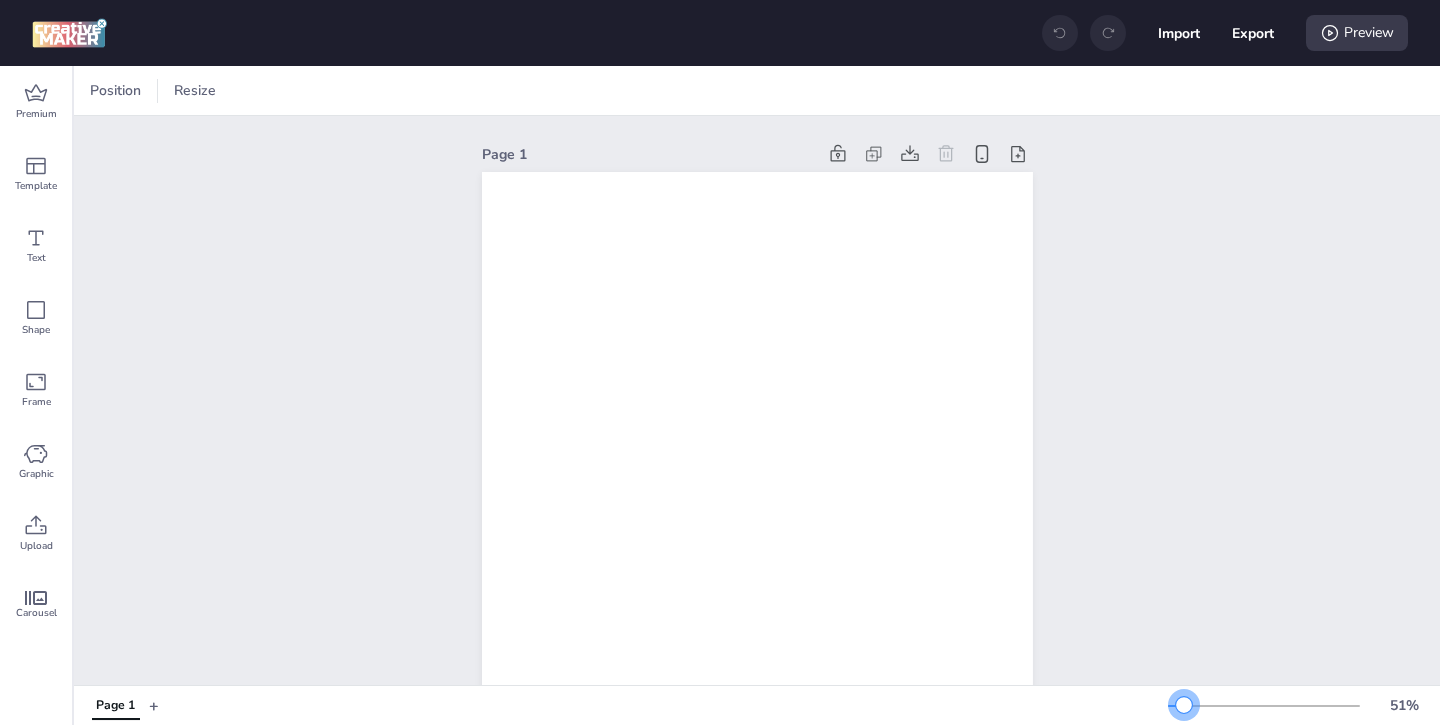 drag, startPoint x: 1204, startPoint y: 700, endPoint x: 1185, endPoint y: 706, distance: 19.924858 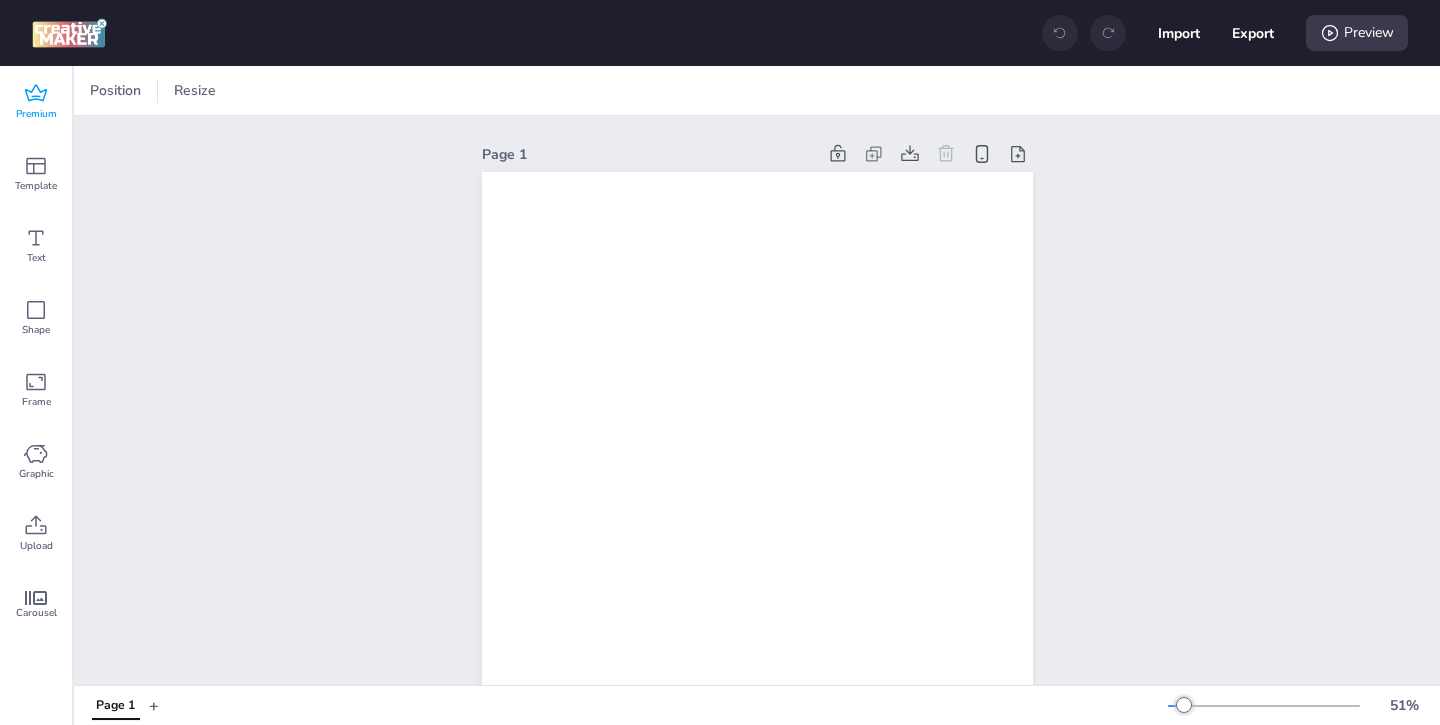 click on "Premium" at bounding box center [36, 102] 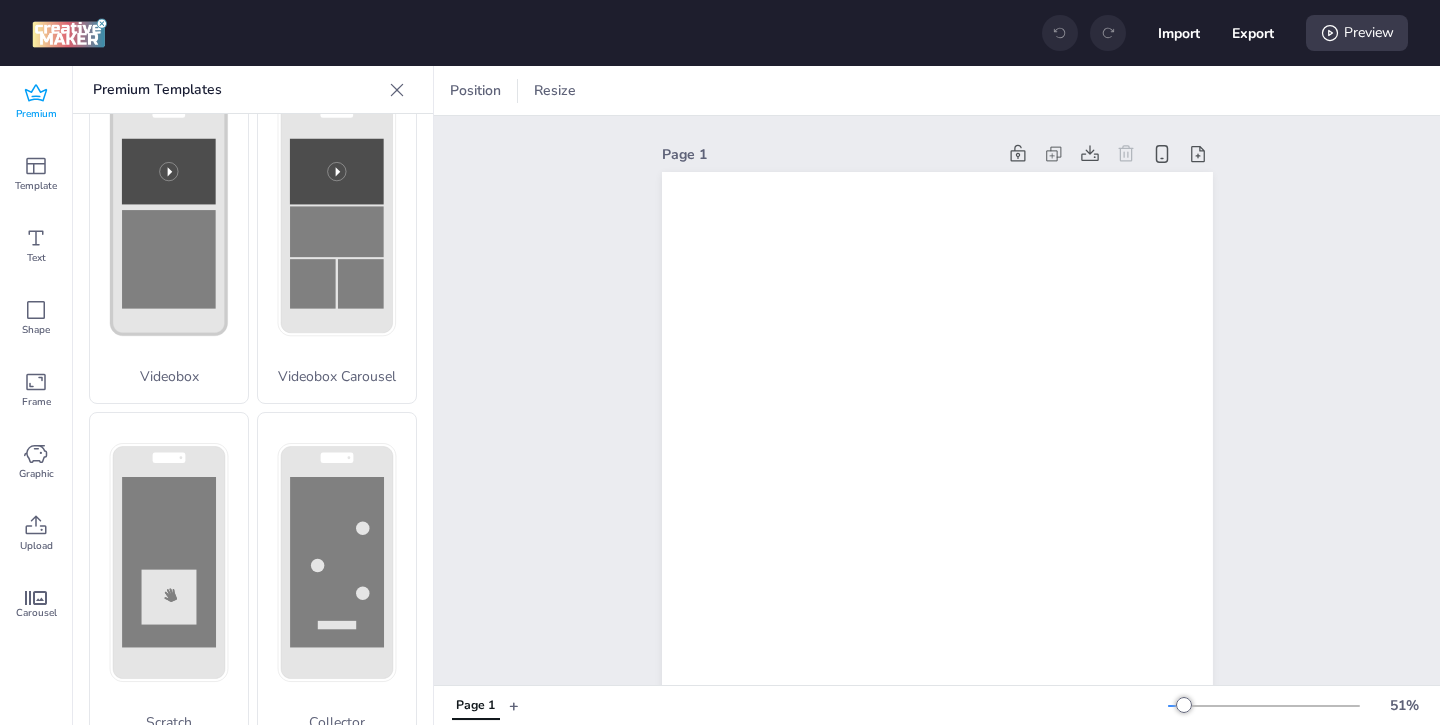 scroll, scrollTop: 787, scrollLeft: 0, axis: vertical 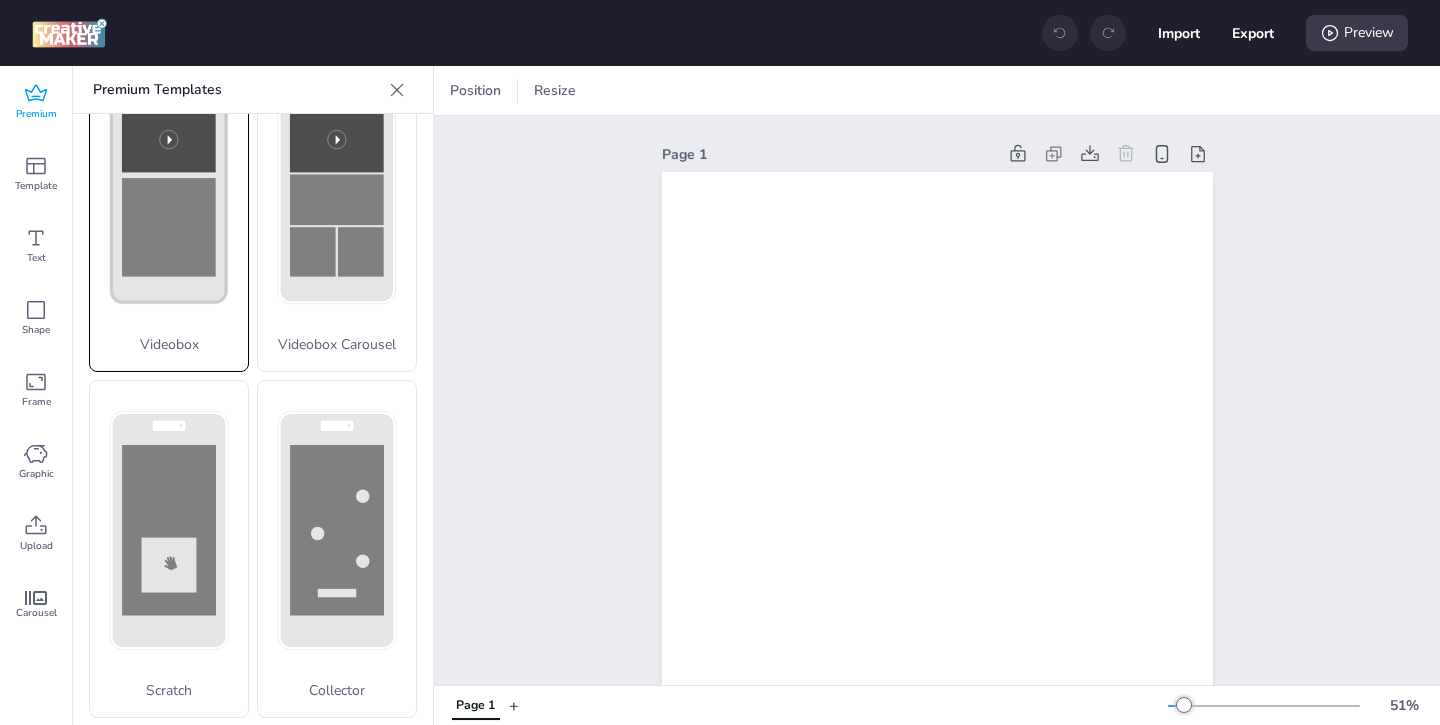click on "Videobox" at bounding box center [169, 344] 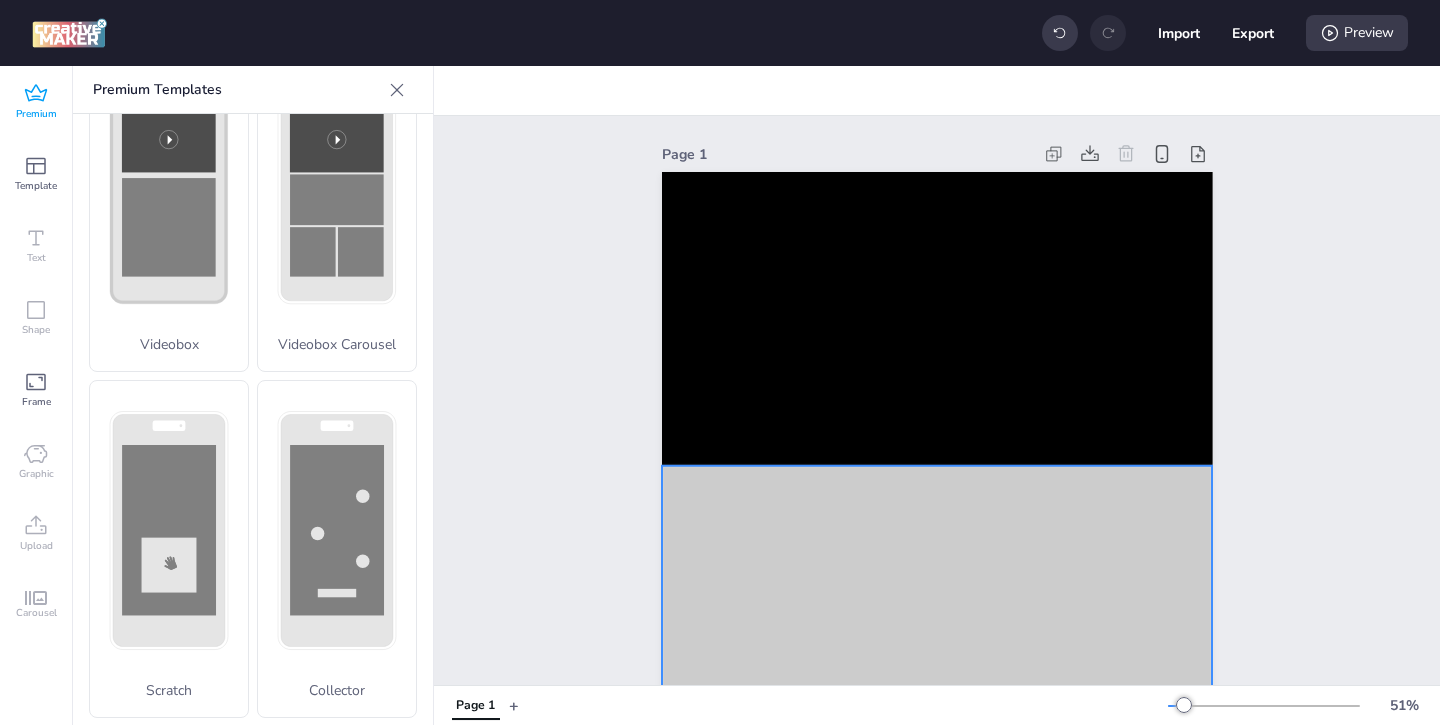 click at bounding box center (937, 808) 